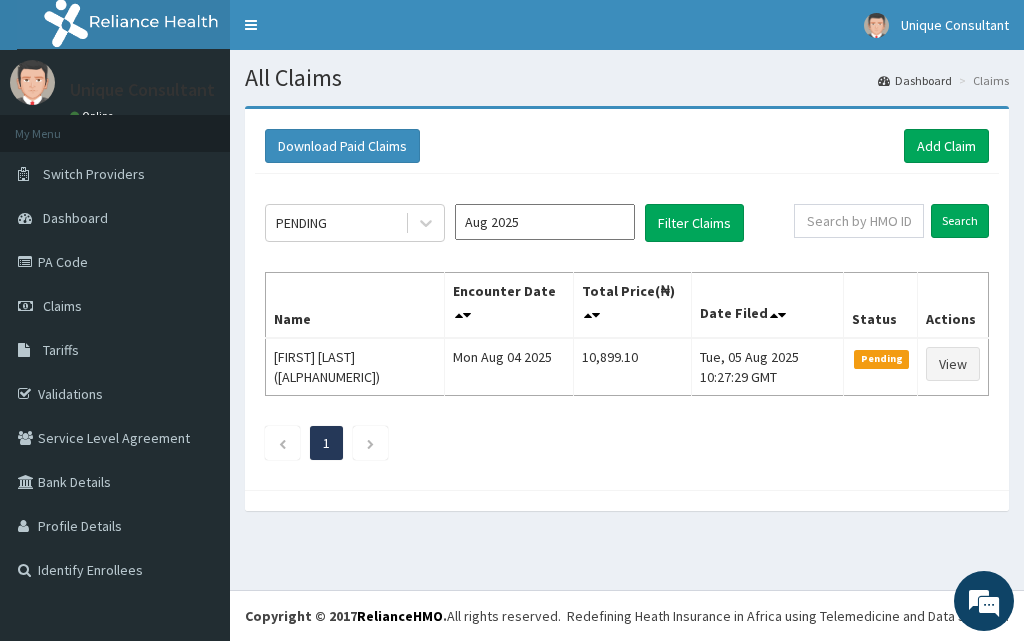 scroll, scrollTop: 0, scrollLeft: 0, axis: both 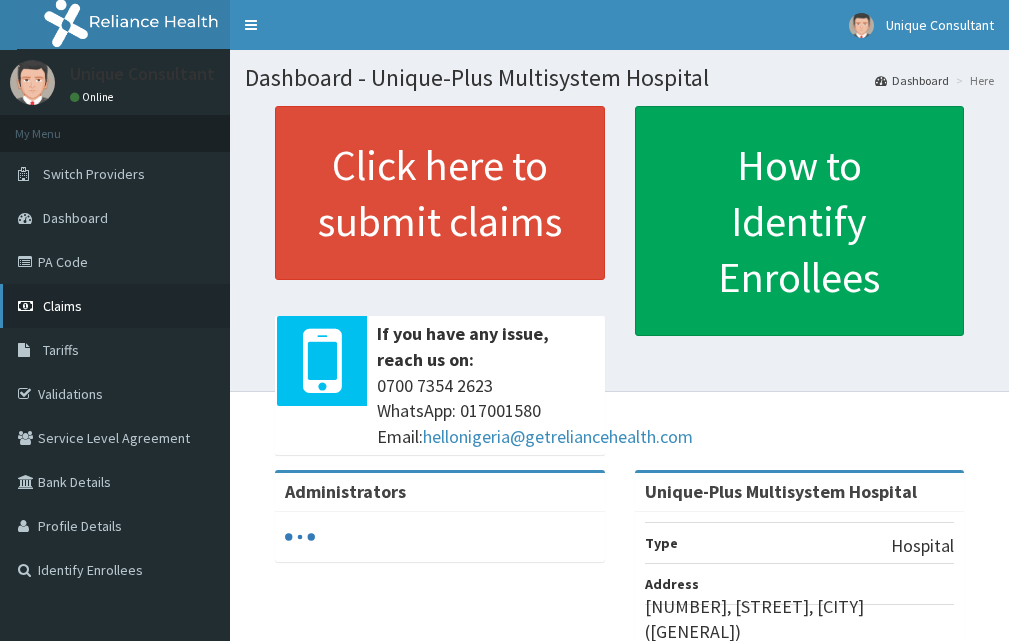click on "Claims" at bounding box center [115, 306] 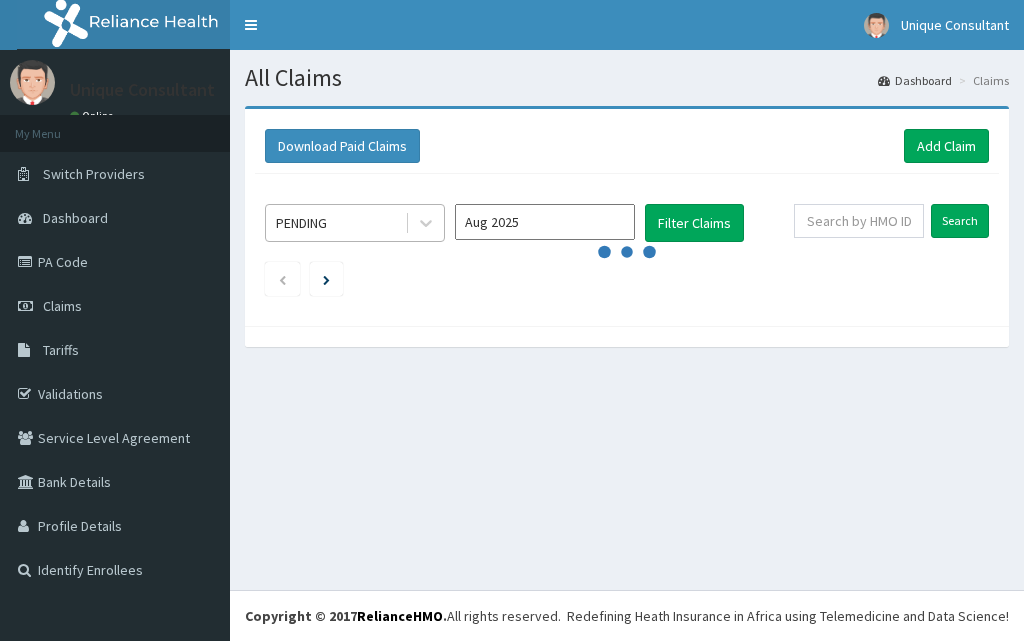 scroll, scrollTop: 0, scrollLeft: 0, axis: both 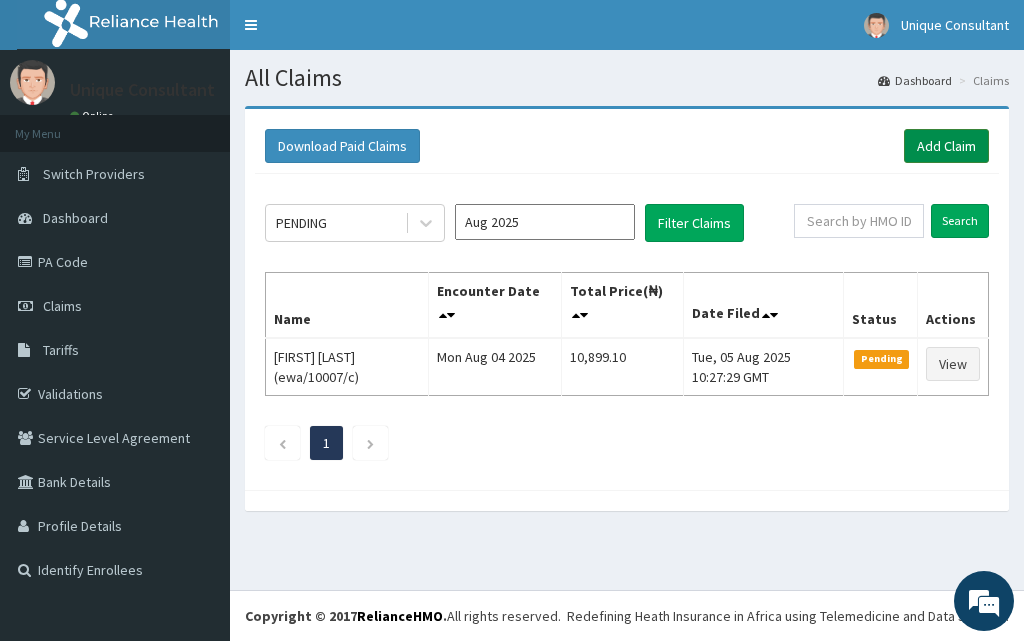click on "Add Claim" at bounding box center (946, 146) 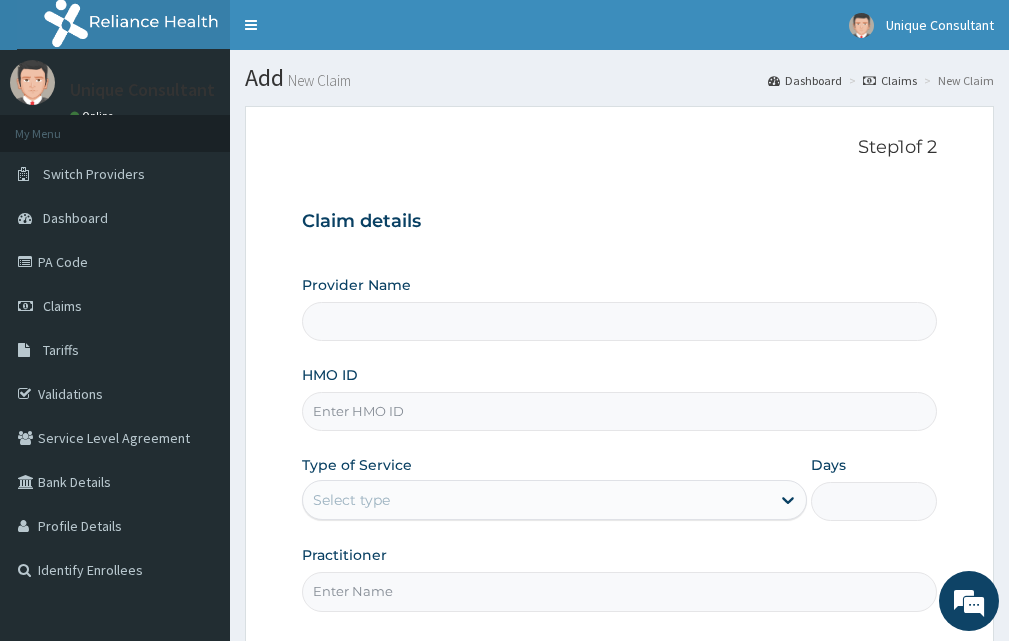 scroll, scrollTop: 0, scrollLeft: 0, axis: both 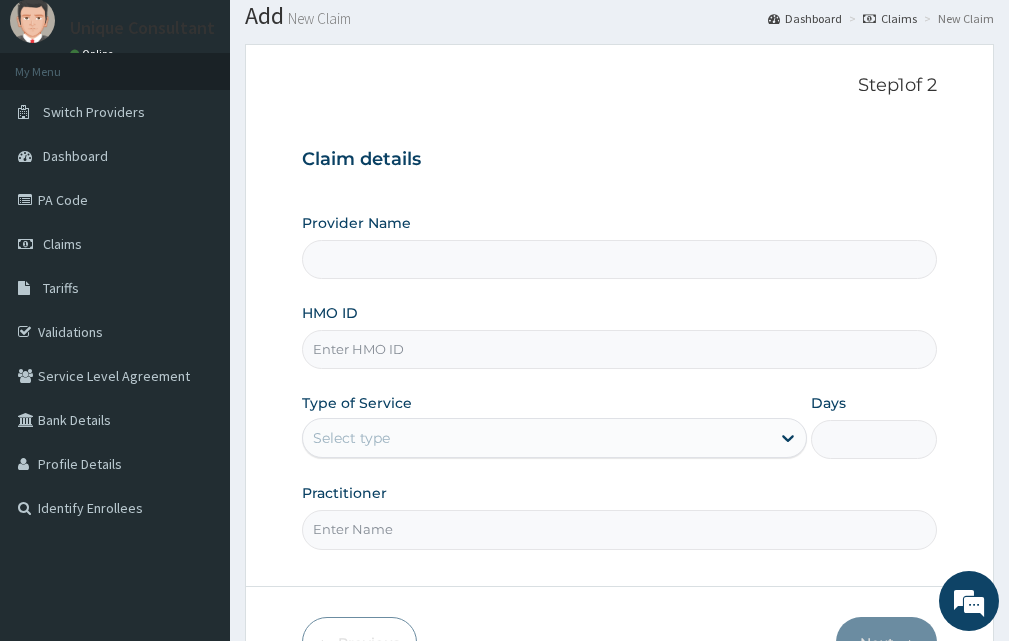type on "Unique-Plus Multisystem Hospital" 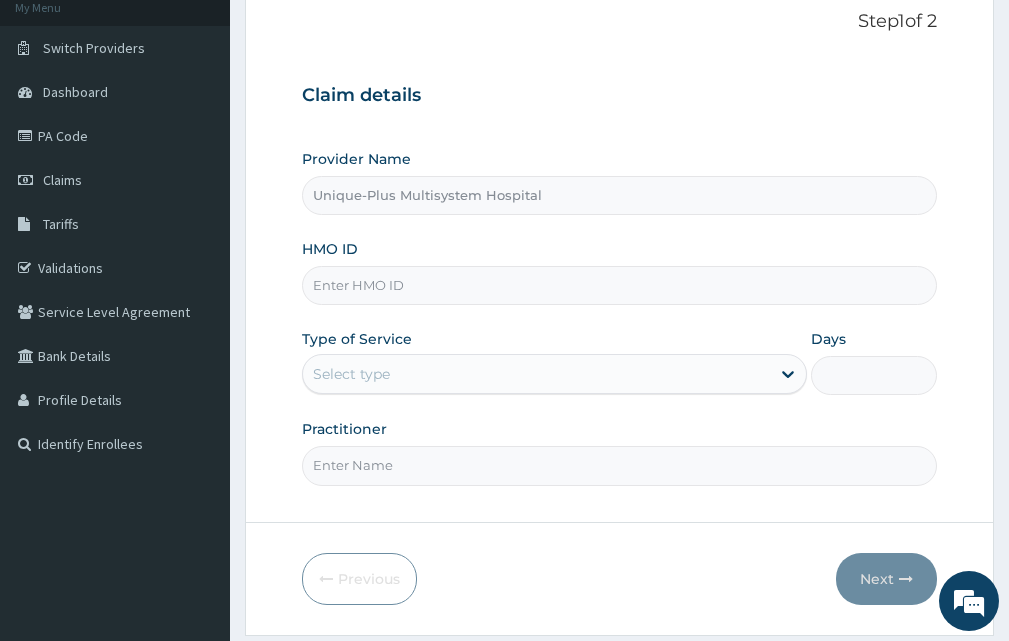 scroll, scrollTop: 187, scrollLeft: 0, axis: vertical 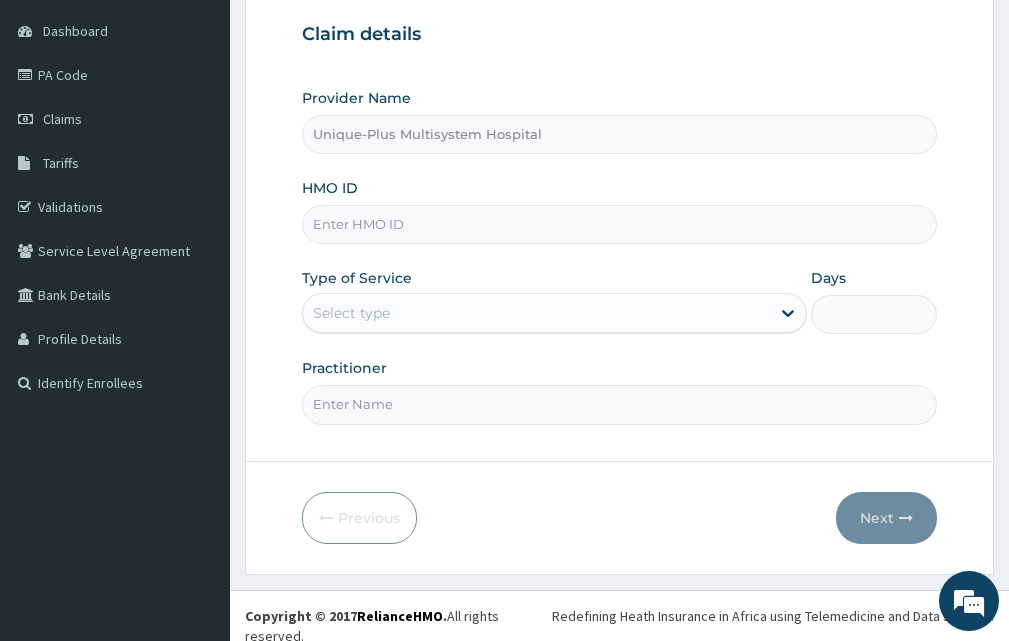 click on "HMO ID" at bounding box center (619, 224) 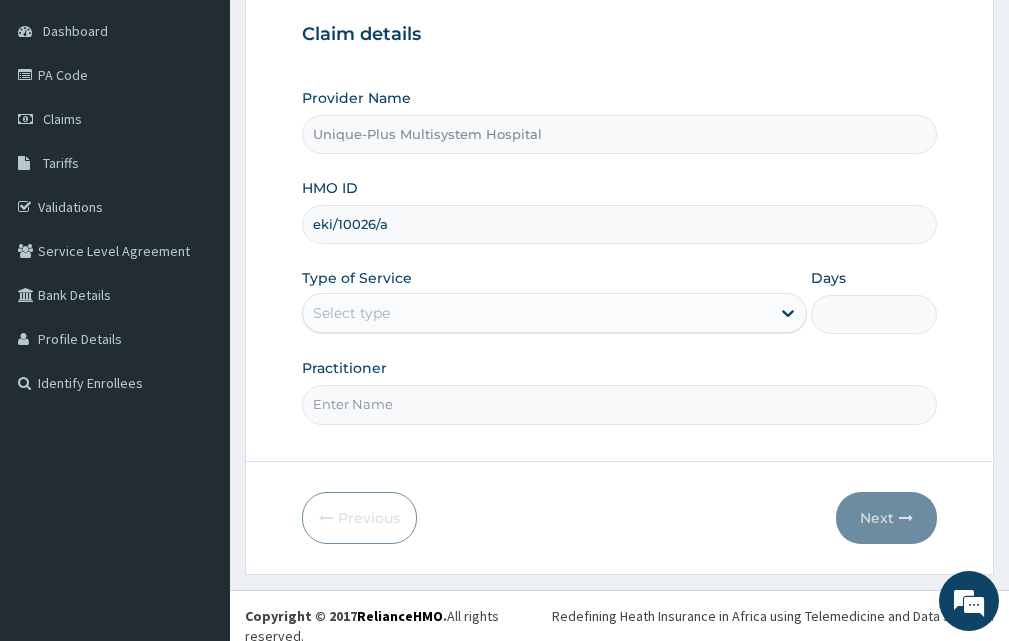 type on "eki/10026/a" 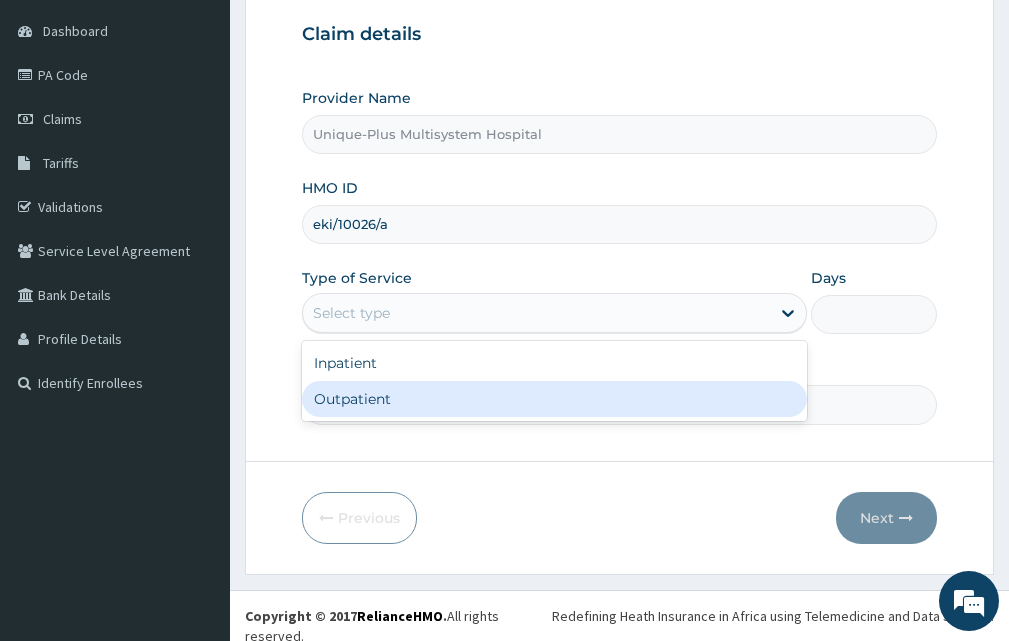 click on "Outpatient" at bounding box center [554, 399] 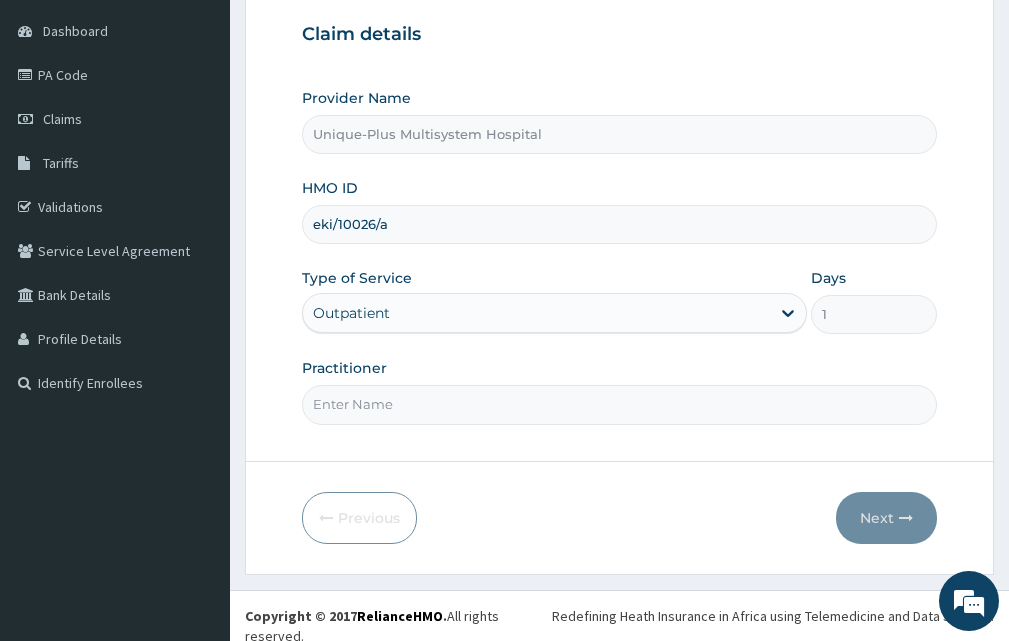 click on "Practitioner" at bounding box center [619, 404] 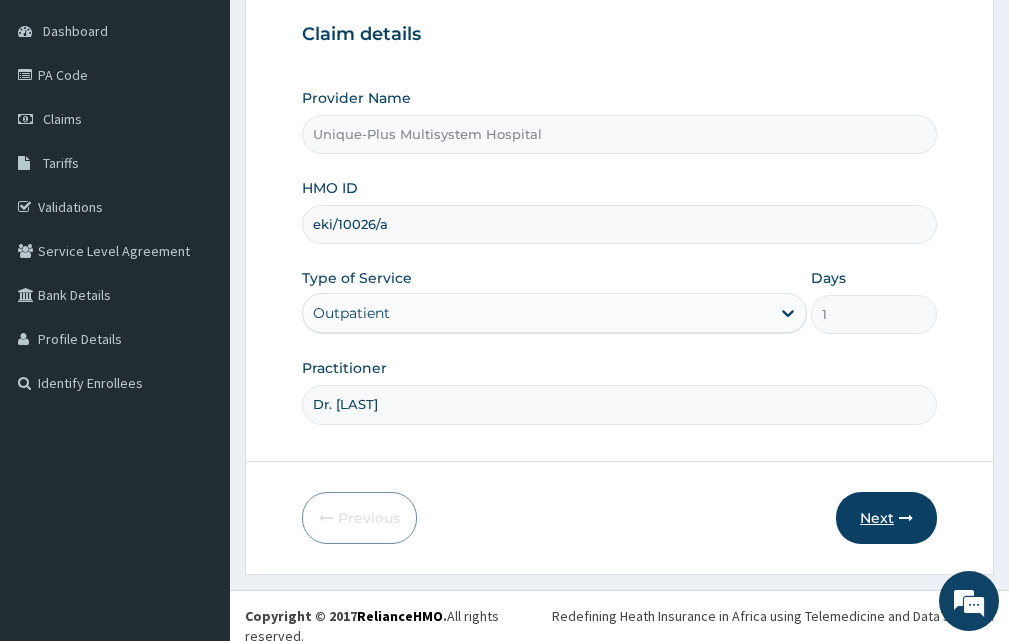 type on "Dr. Yekeen" 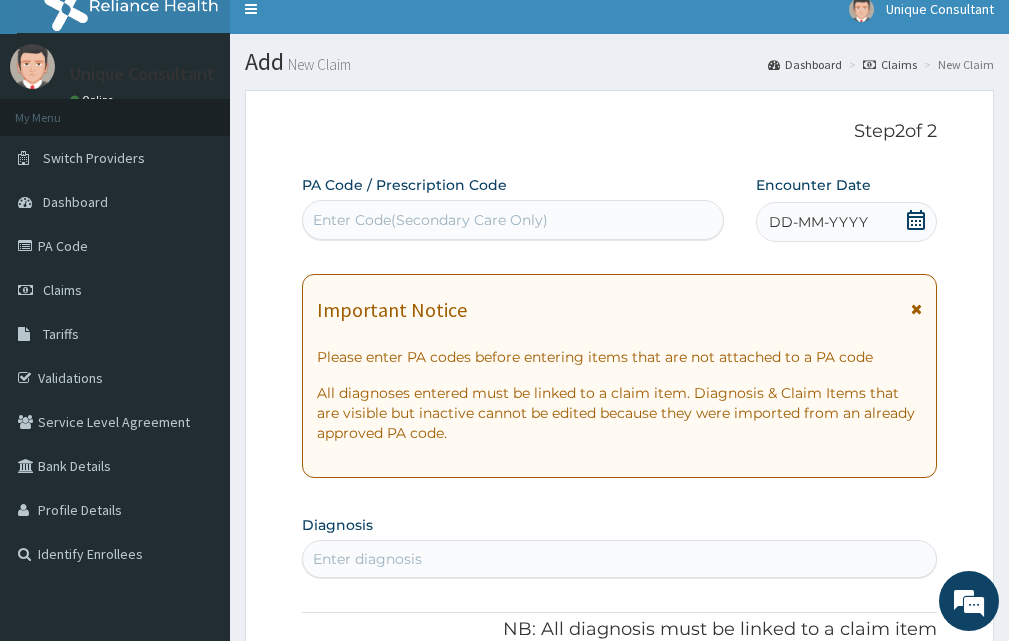 scroll, scrollTop: 0, scrollLeft: 0, axis: both 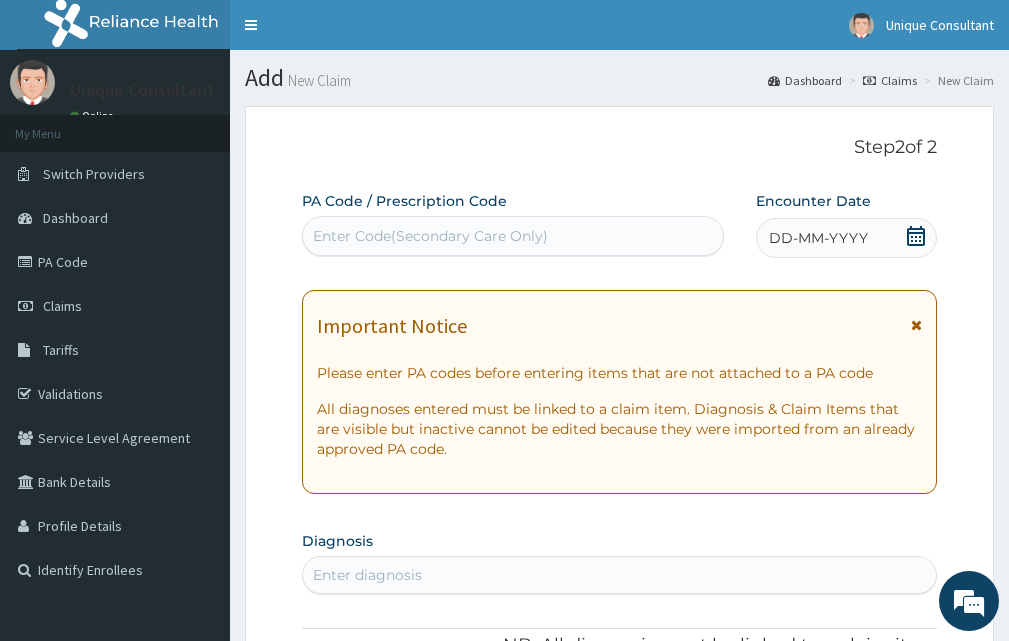 click on "DD-MM-YYYY" at bounding box center (846, 238) 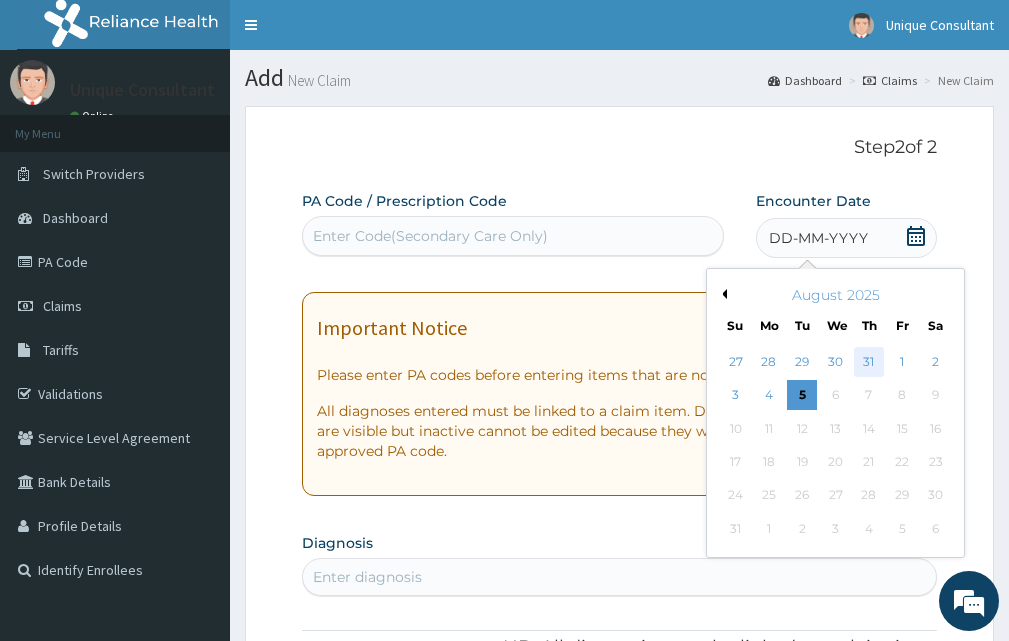 click on "31" at bounding box center [869, 362] 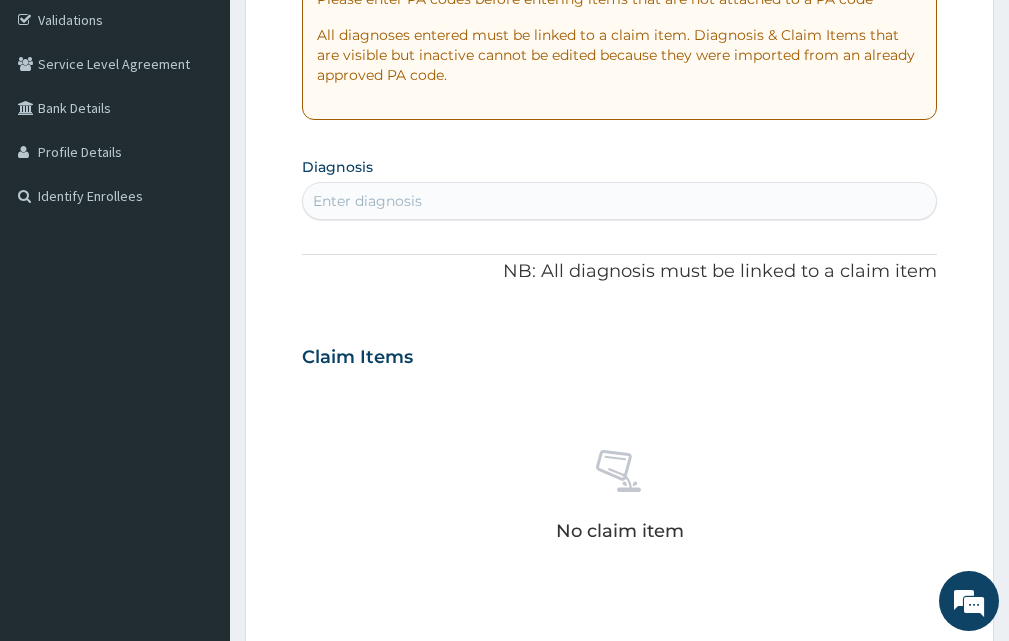 scroll, scrollTop: 400, scrollLeft: 0, axis: vertical 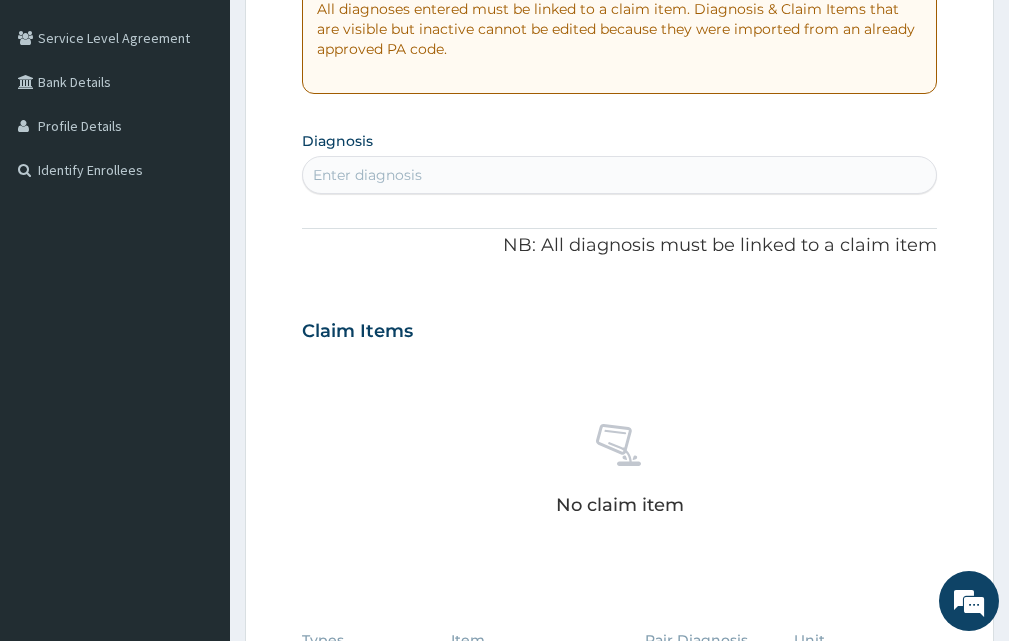 click on "Enter diagnosis" at bounding box center [619, 175] 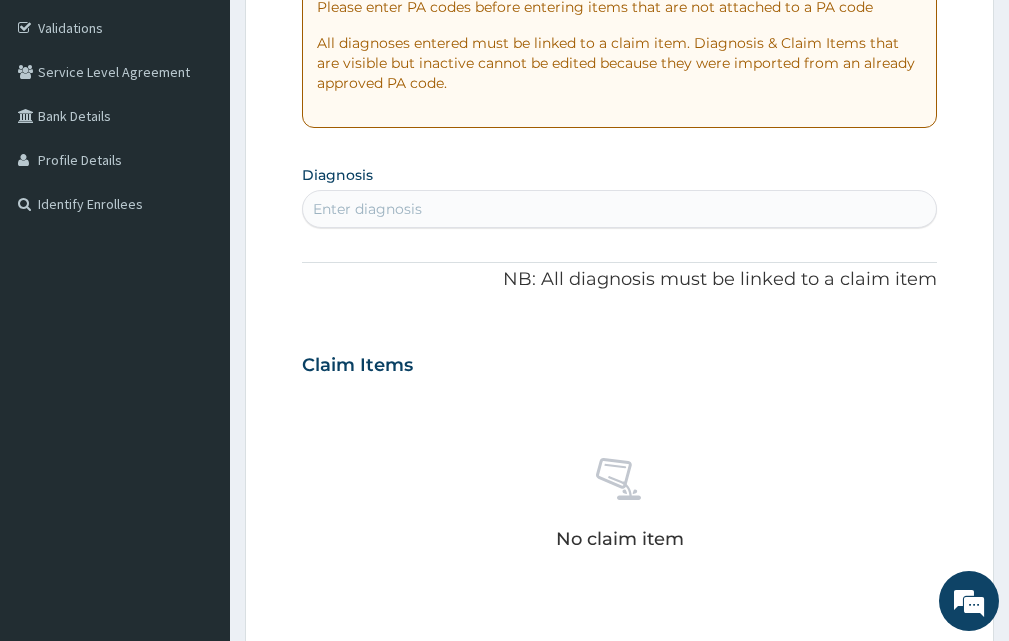 scroll, scrollTop: 361, scrollLeft: 0, axis: vertical 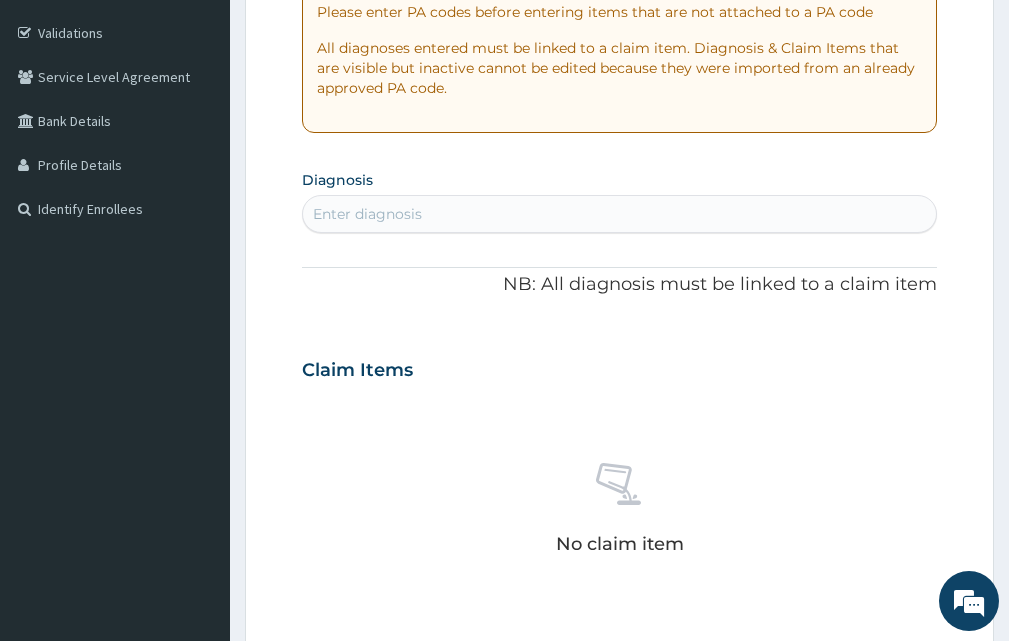 click on "Enter diagnosis" at bounding box center [619, 214] 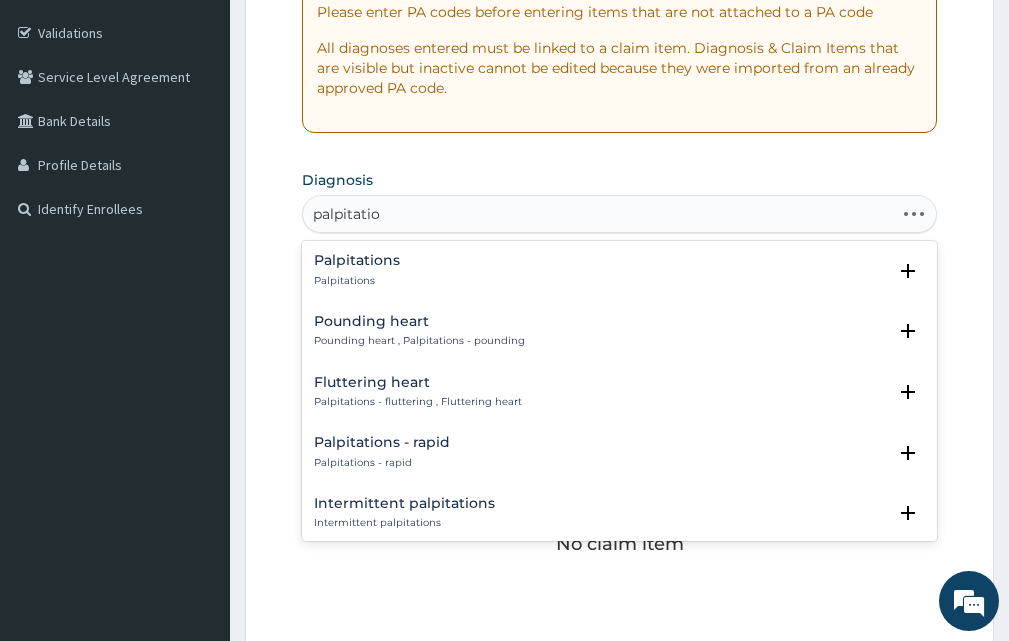 type on "palpitation" 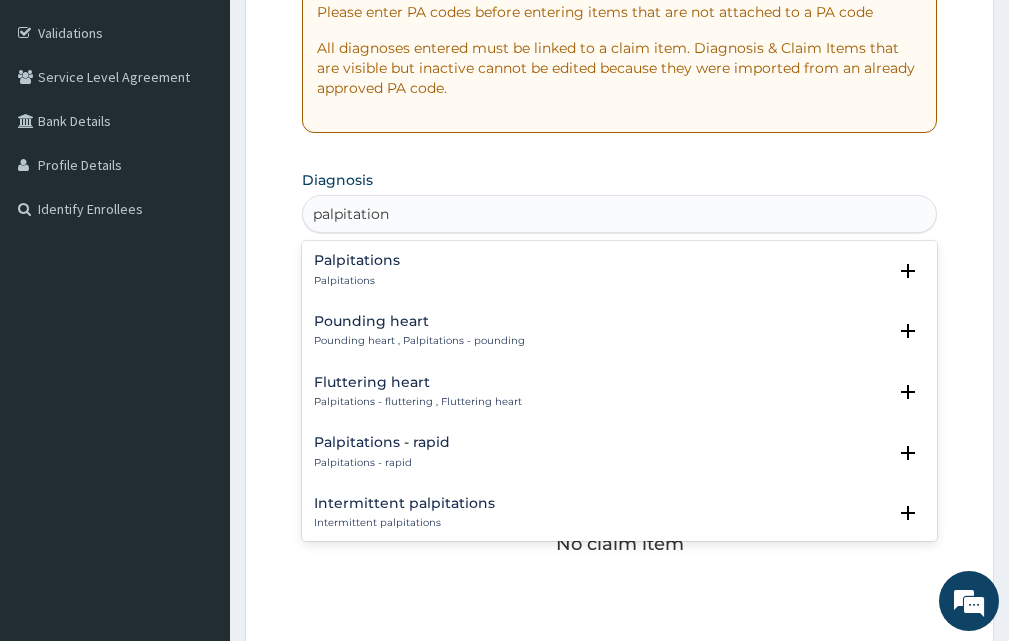 click on "Palpitations" at bounding box center (357, 260) 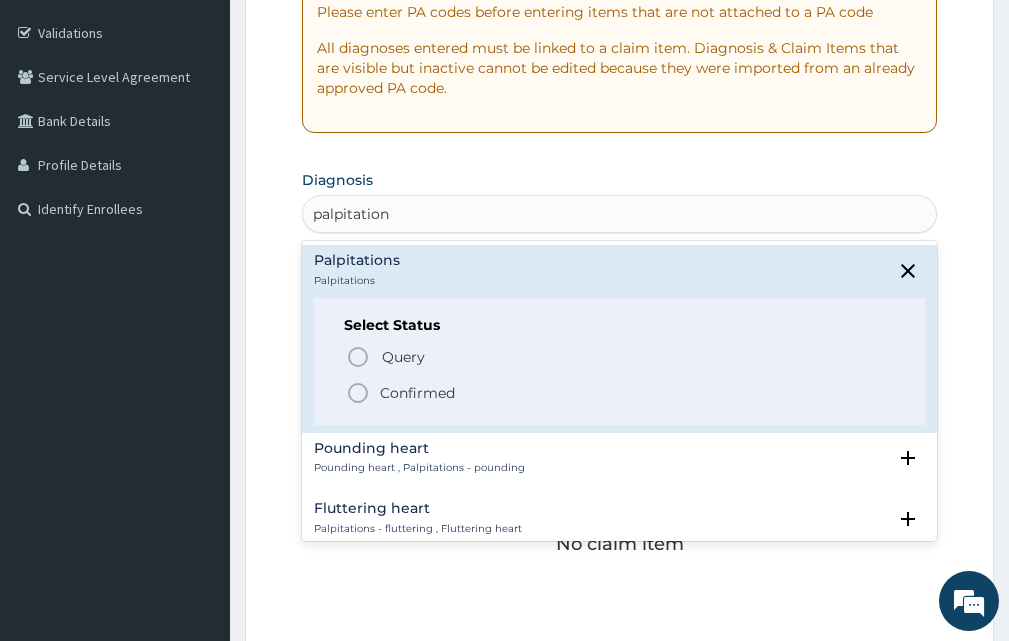 click on "Confirmed" at bounding box center (417, 393) 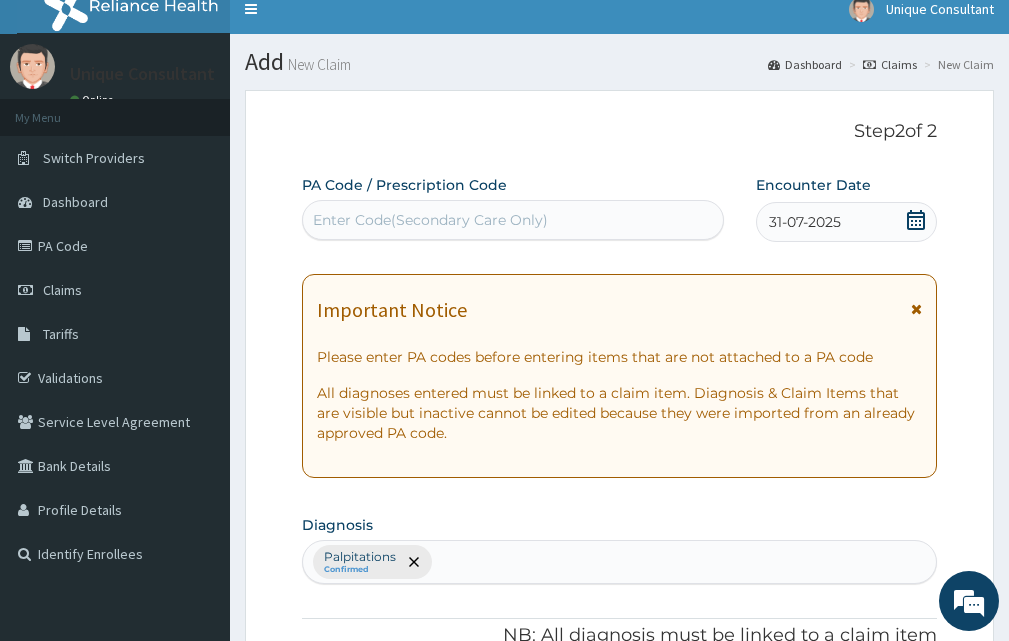 scroll, scrollTop: 11, scrollLeft: 0, axis: vertical 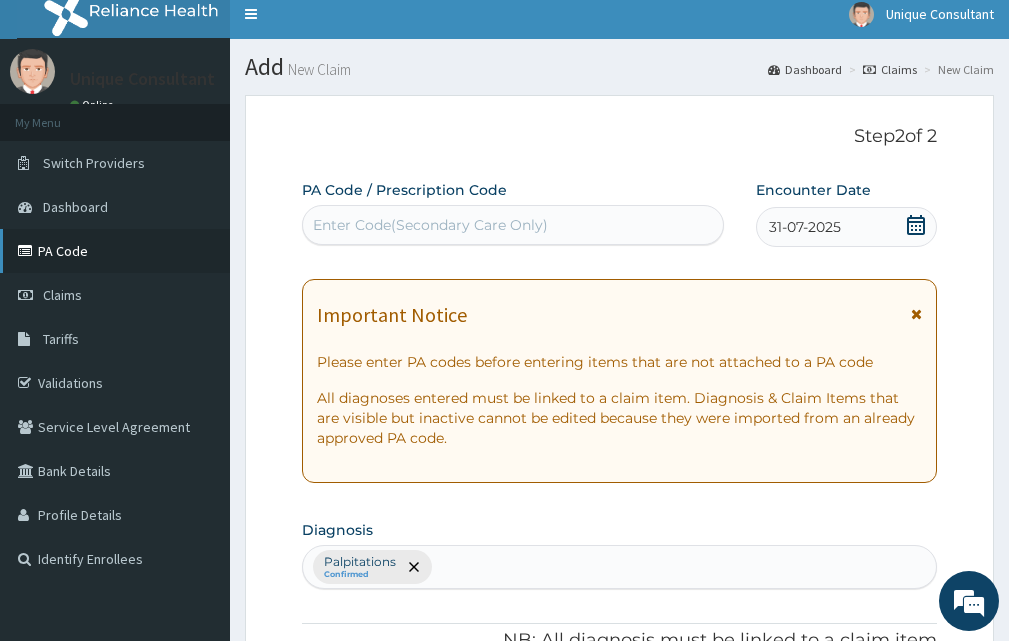 click on "PA Code" at bounding box center [115, 251] 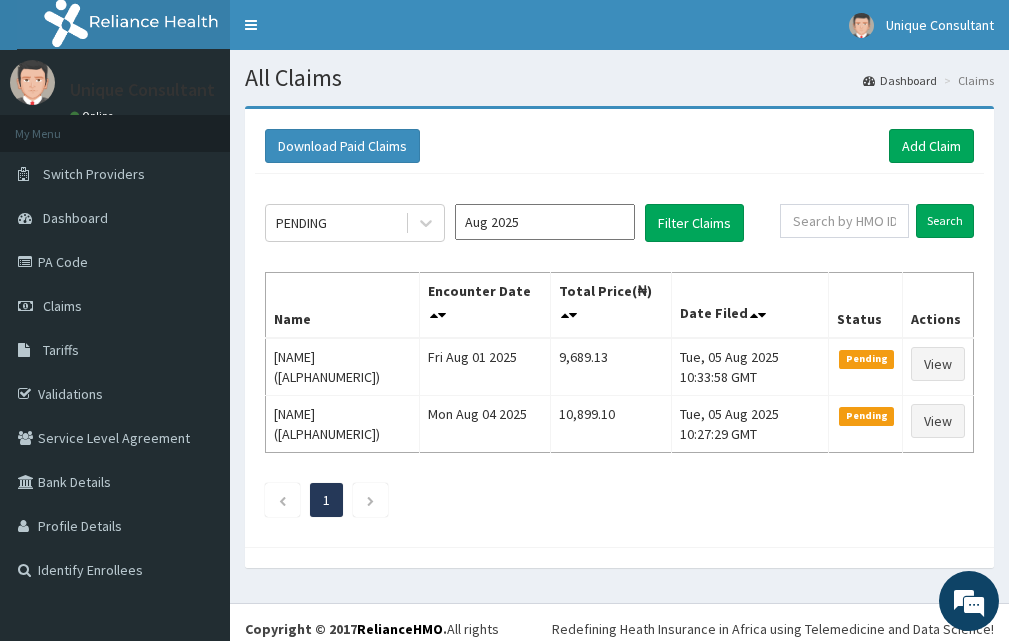 scroll, scrollTop: 0, scrollLeft: 0, axis: both 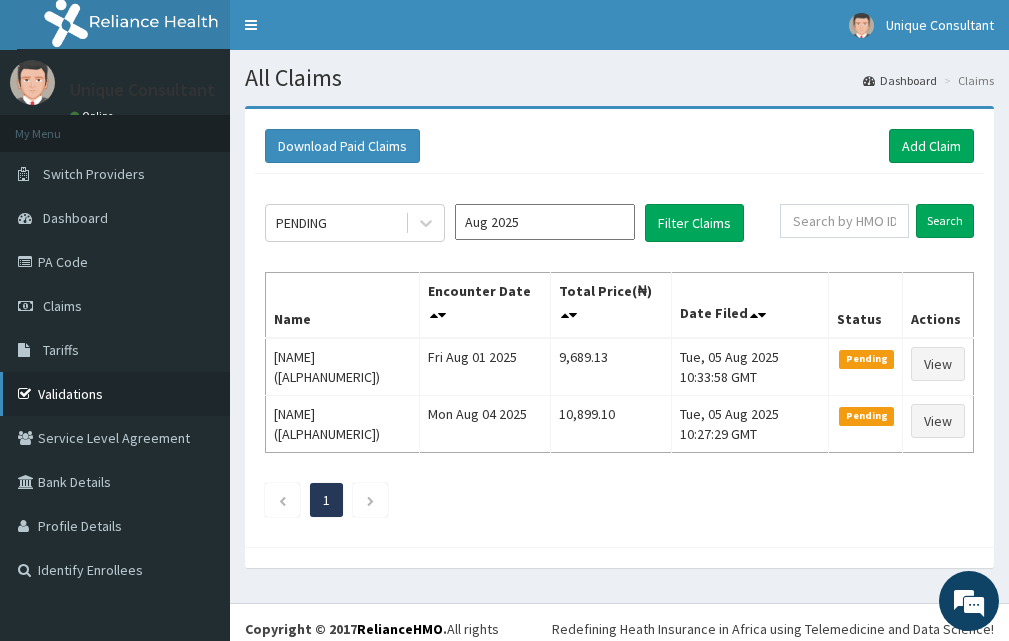 click on "Validations" at bounding box center (115, 394) 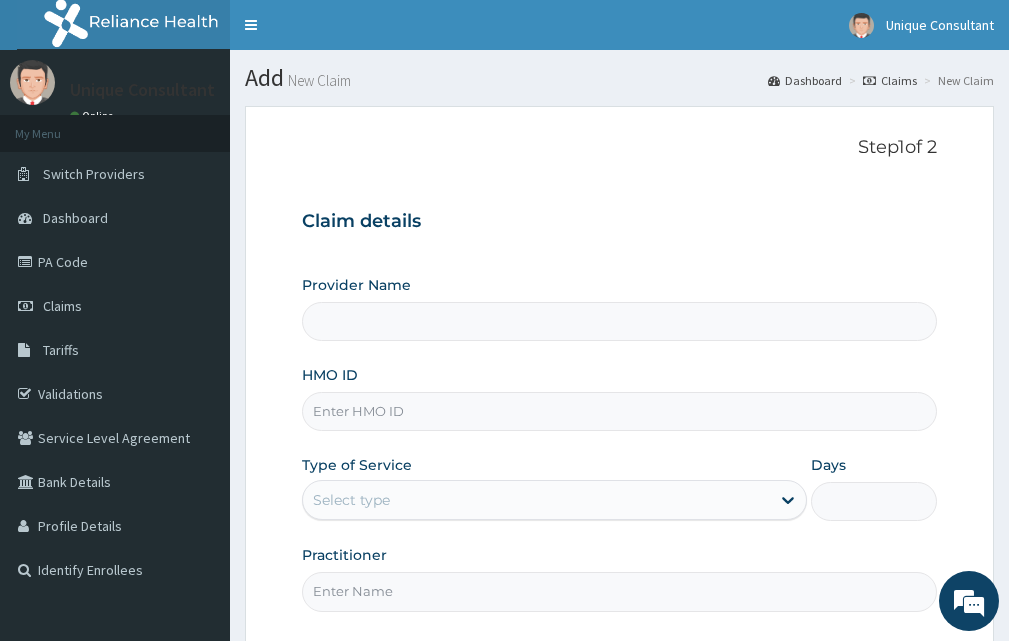 scroll, scrollTop: 0, scrollLeft: 0, axis: both 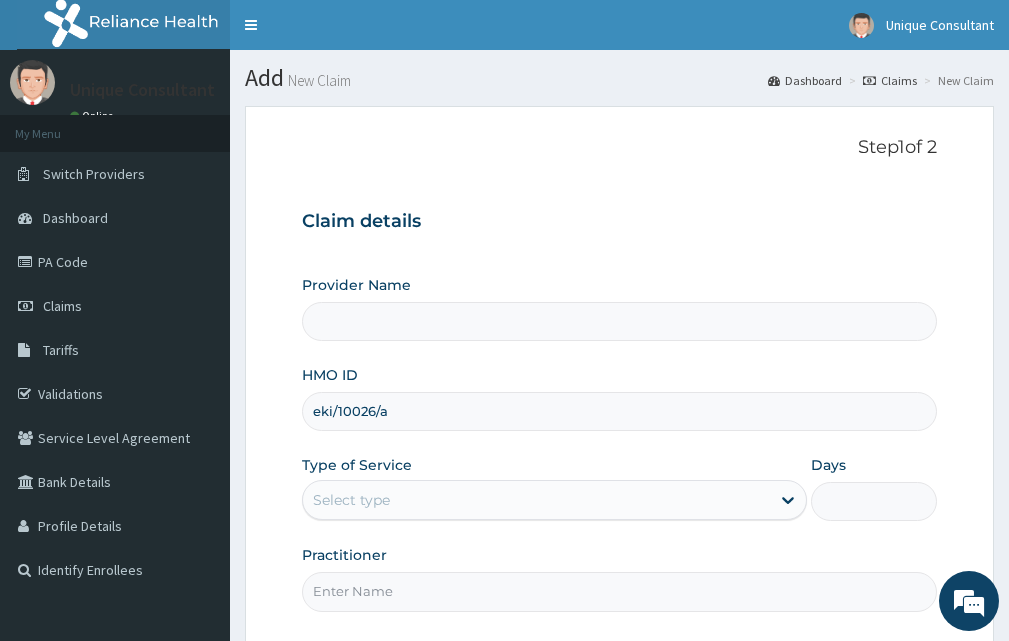 type on "eki/10026/a" 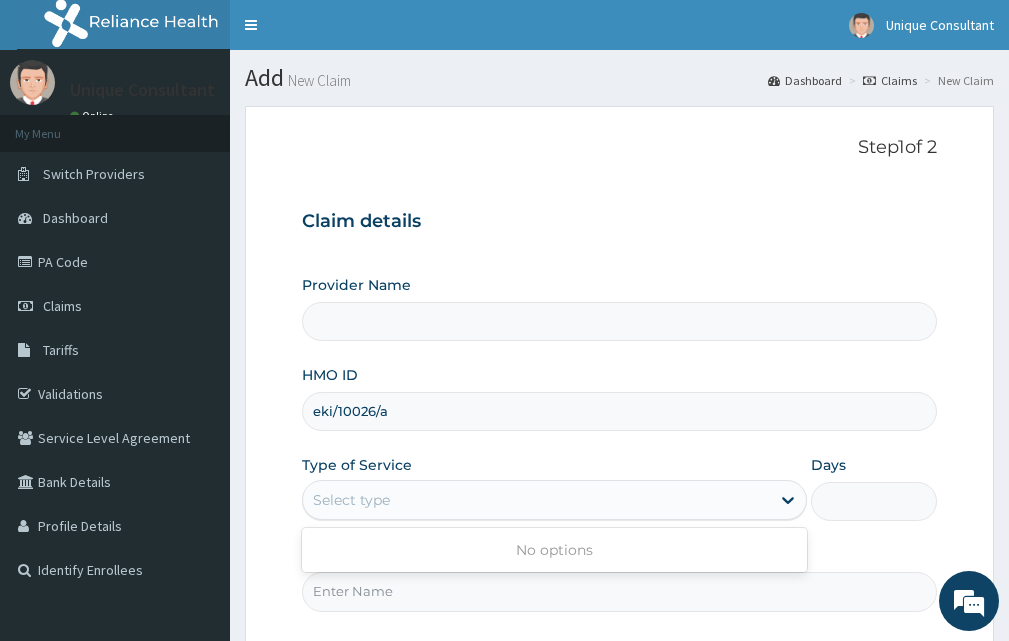 click on "Select type" at bounding box center [536, 500] 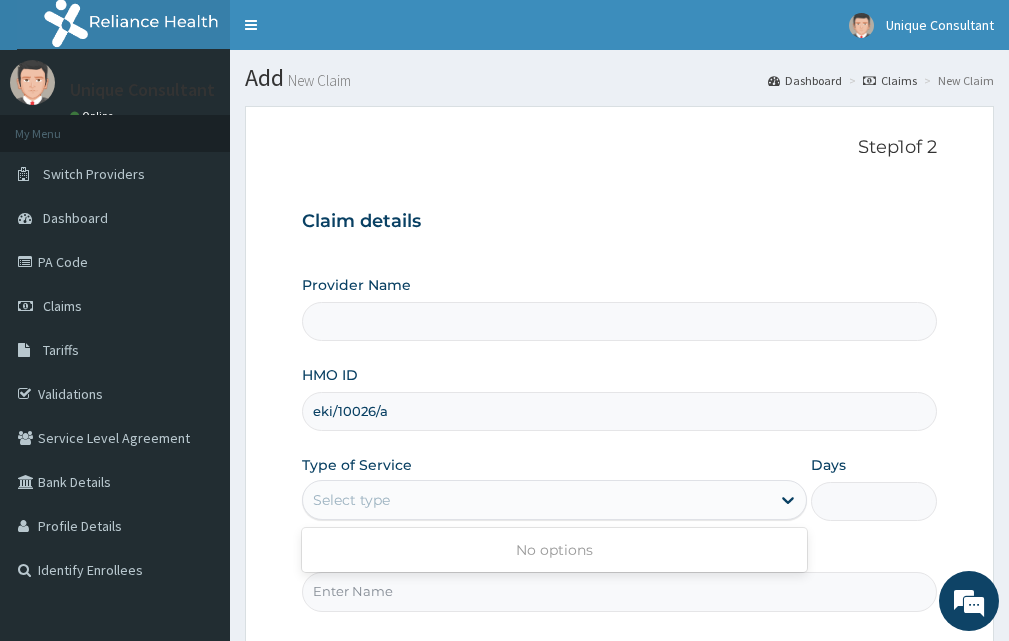 scroll, scrollTop: 0, scrollLeft: 0, axis: both 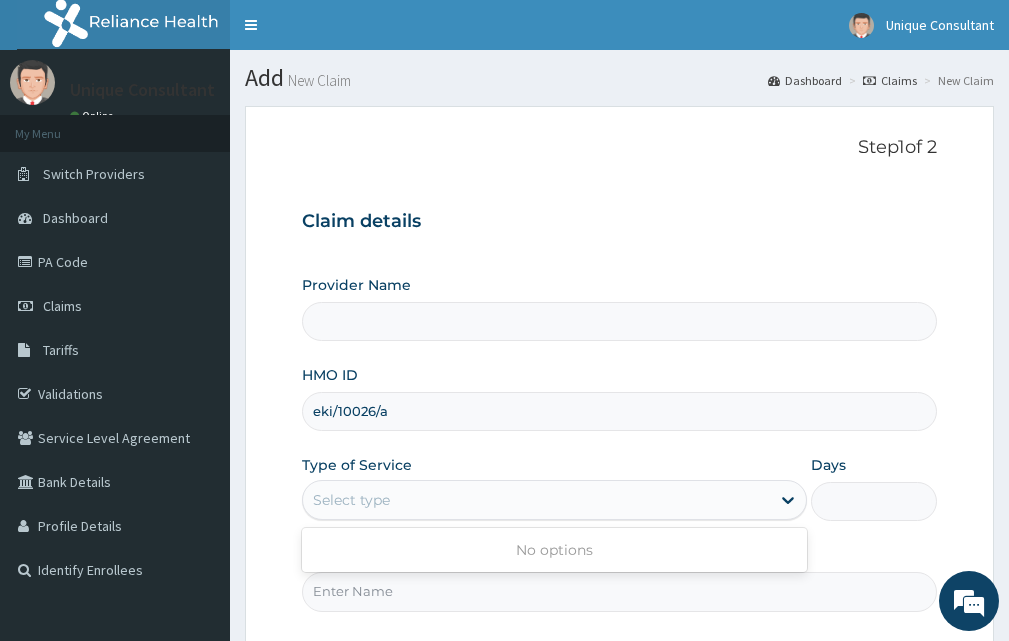 click on "Select type" at bounding box center [536, 500] 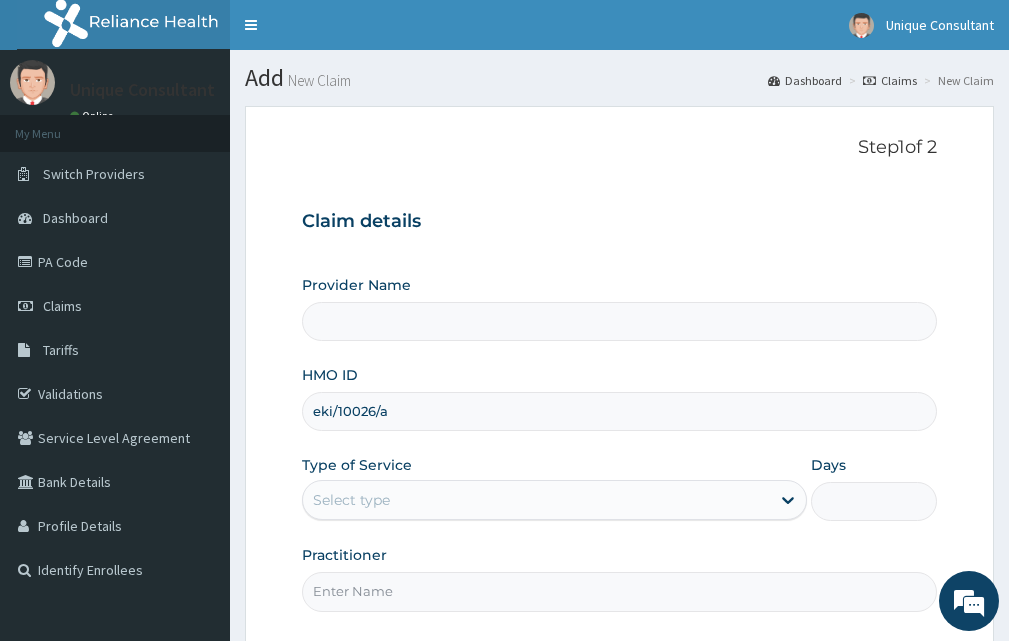 click on "Select type" at bounding box center (536, 500) 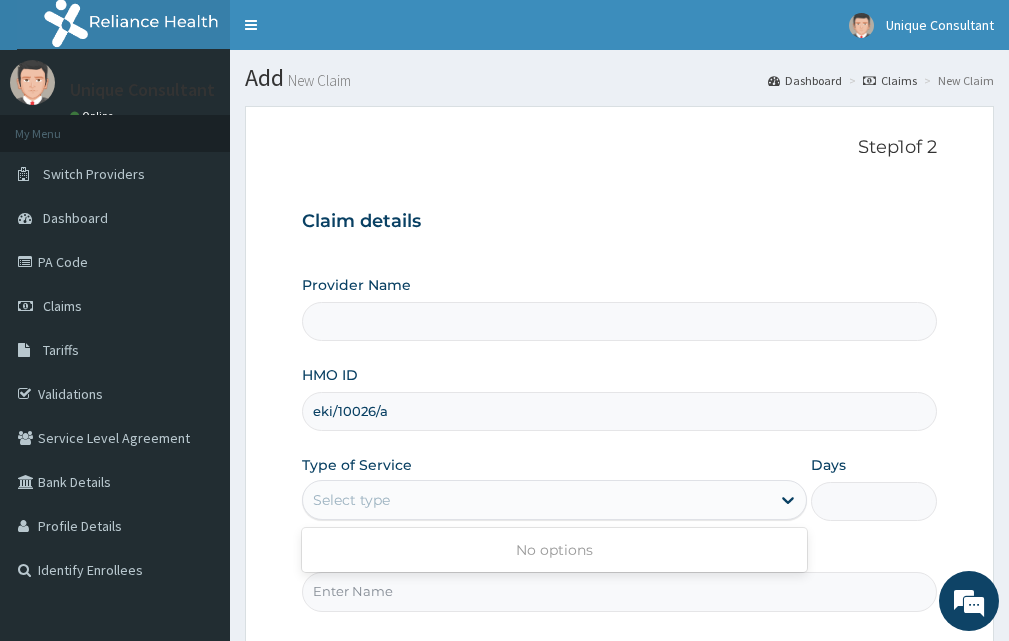 click on "Select type" at bounding box center (536, 500) 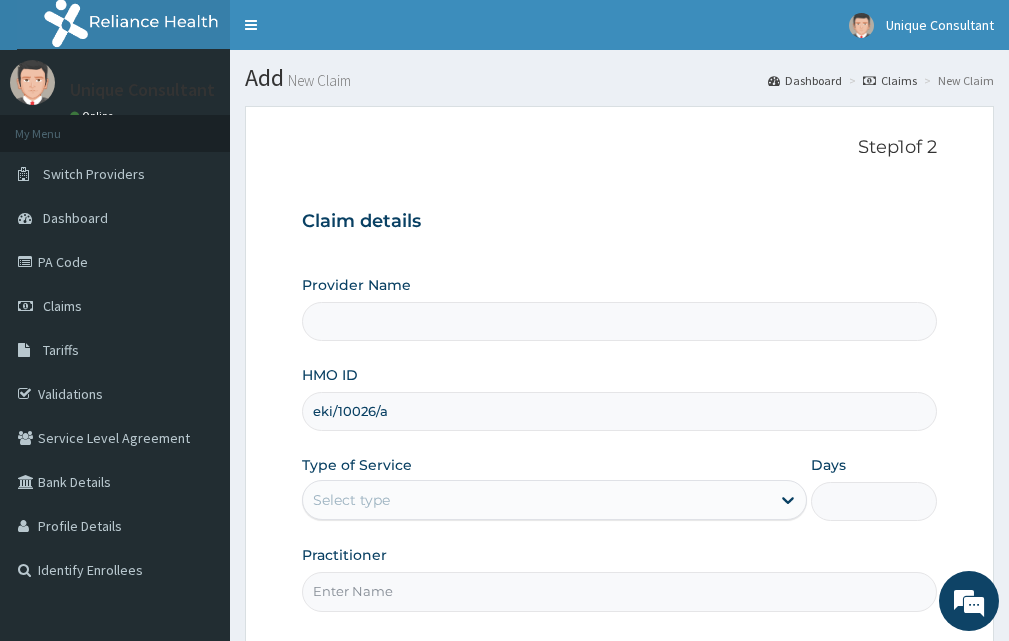 click on "Select type" at bounding box center [536, 500] 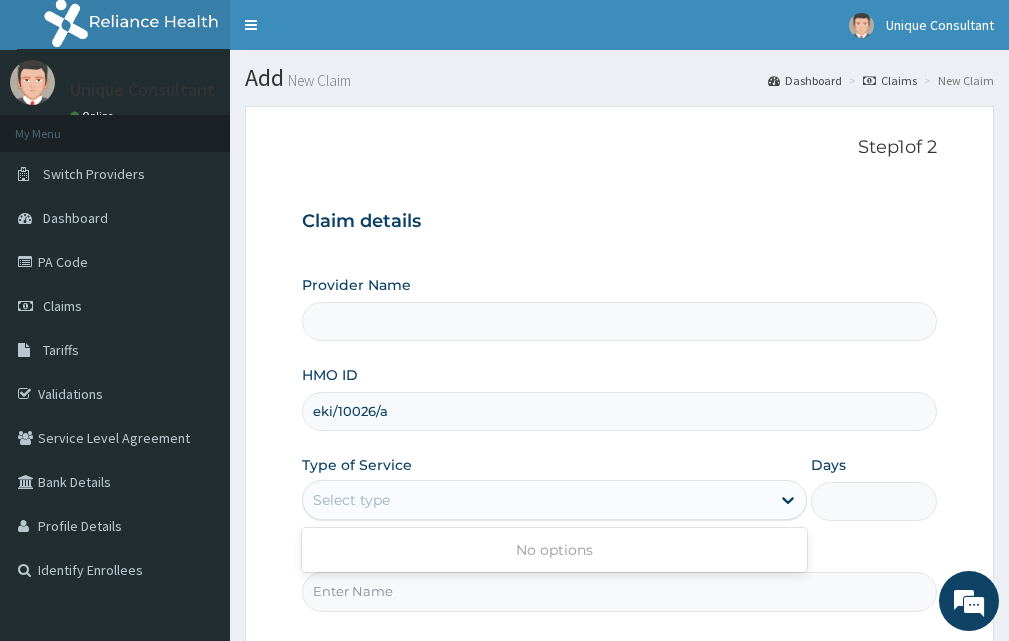 click on "Select type" at bounding box center [536, 500] 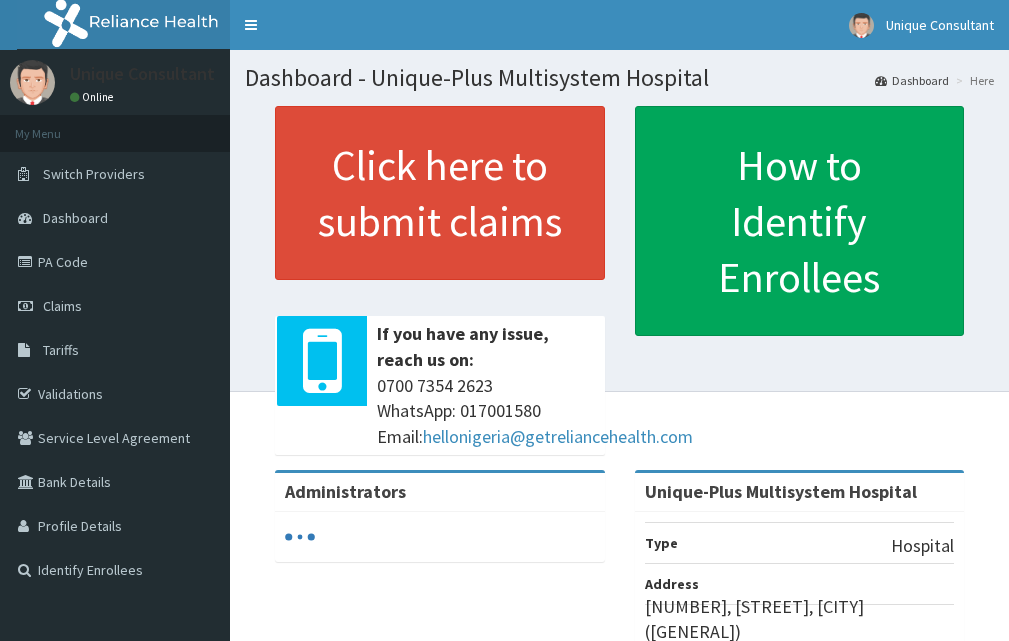 scroll, scrollTop: 0, scrollLeft: 0, axis: both 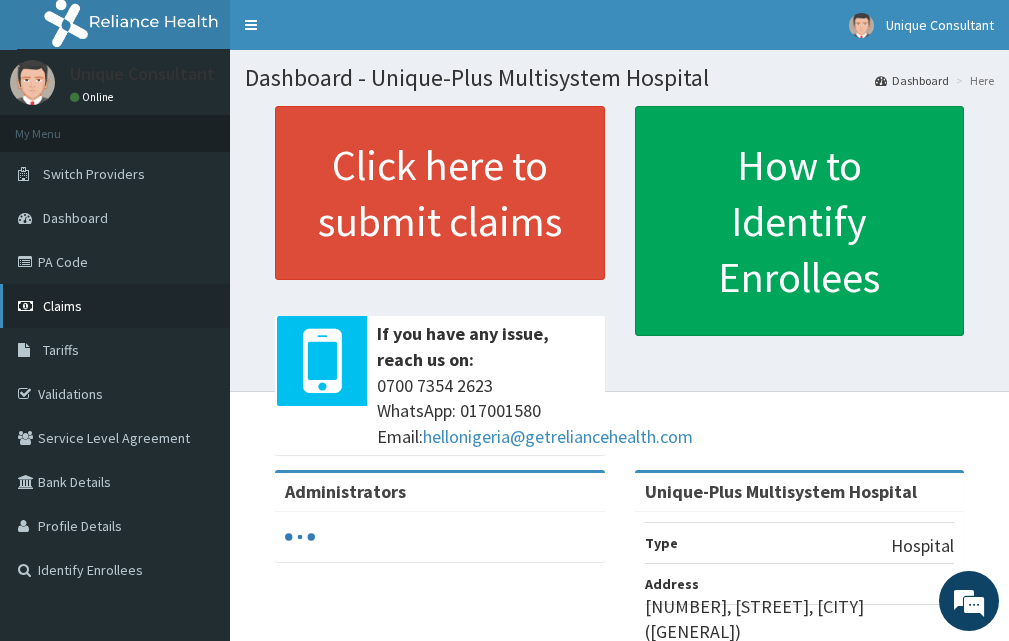 click on "Claims" at bounding box center (62, 306) 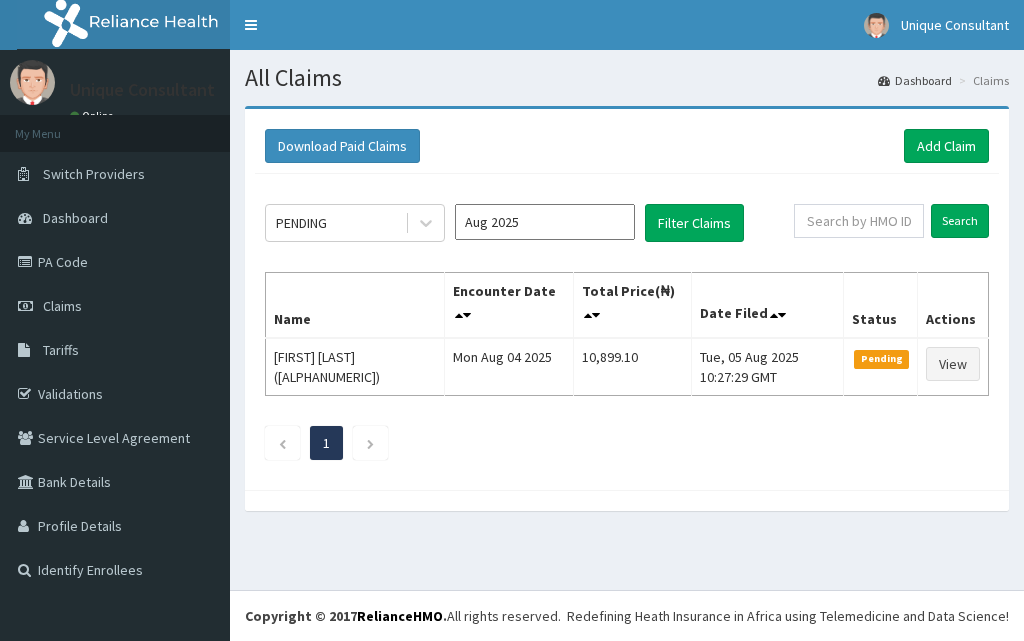 scroll, scrollTop: 0, scrollLeft: 0, axis: both 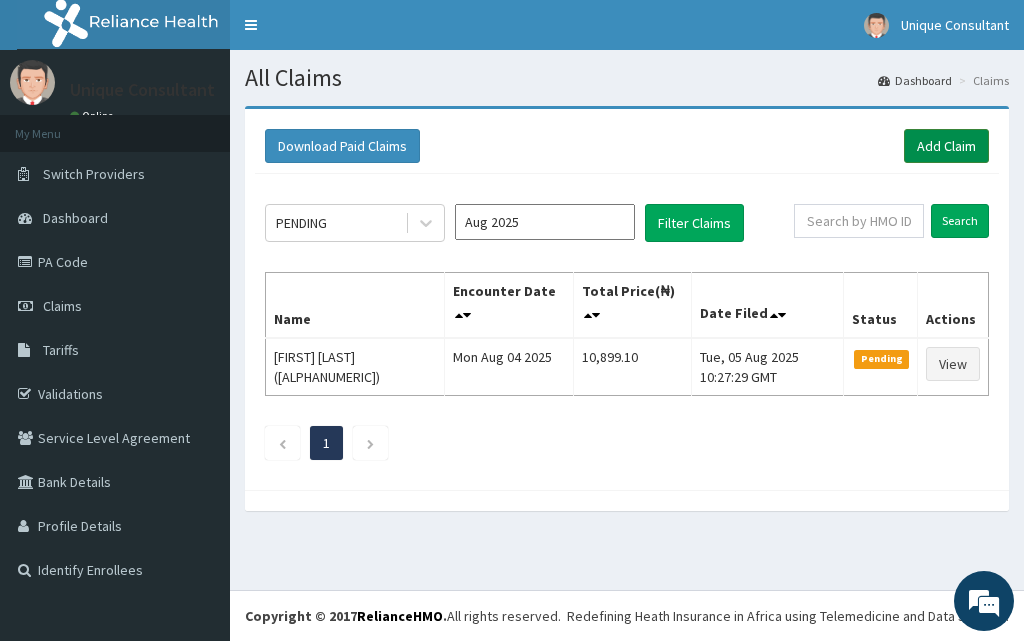 click on "Add Claim" at bounding box center [946, 146] 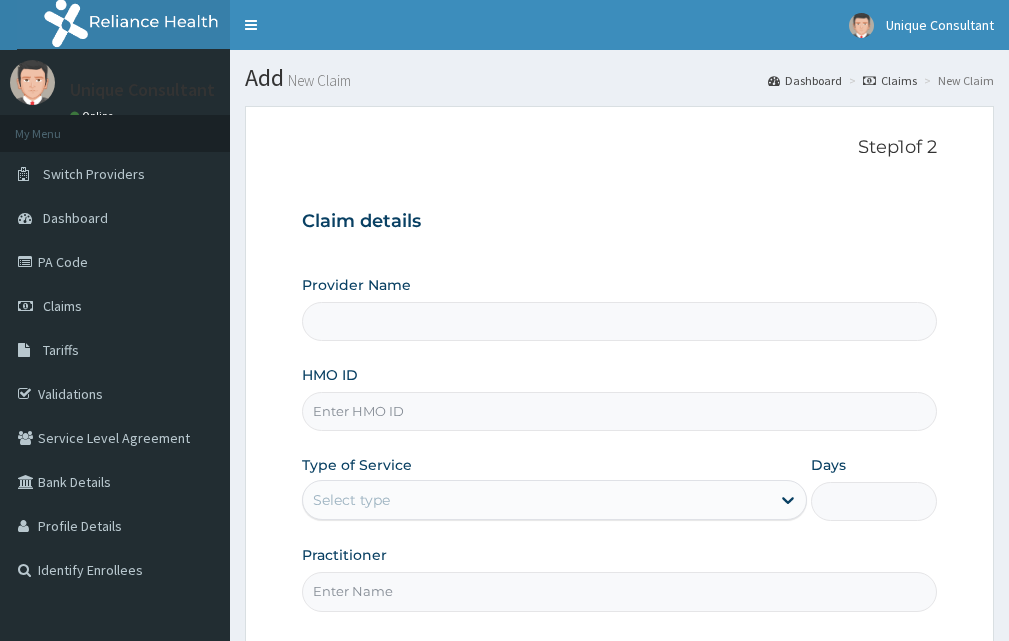 scroll, scrollTop: 0, scrollLeft: 0, axis: both 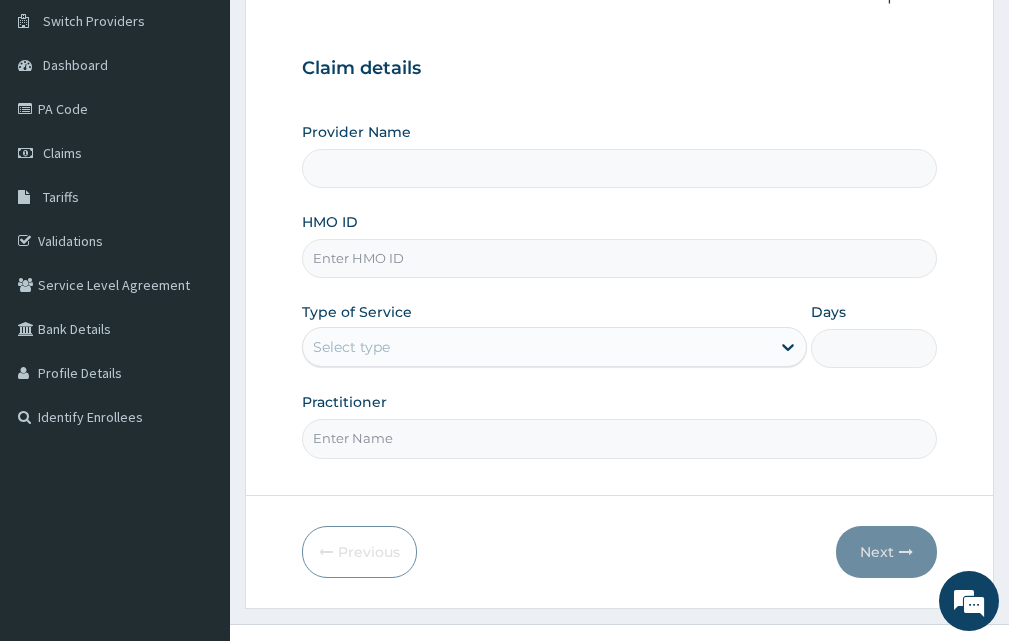 type on "Unique-Plus Multisystem Hospital" 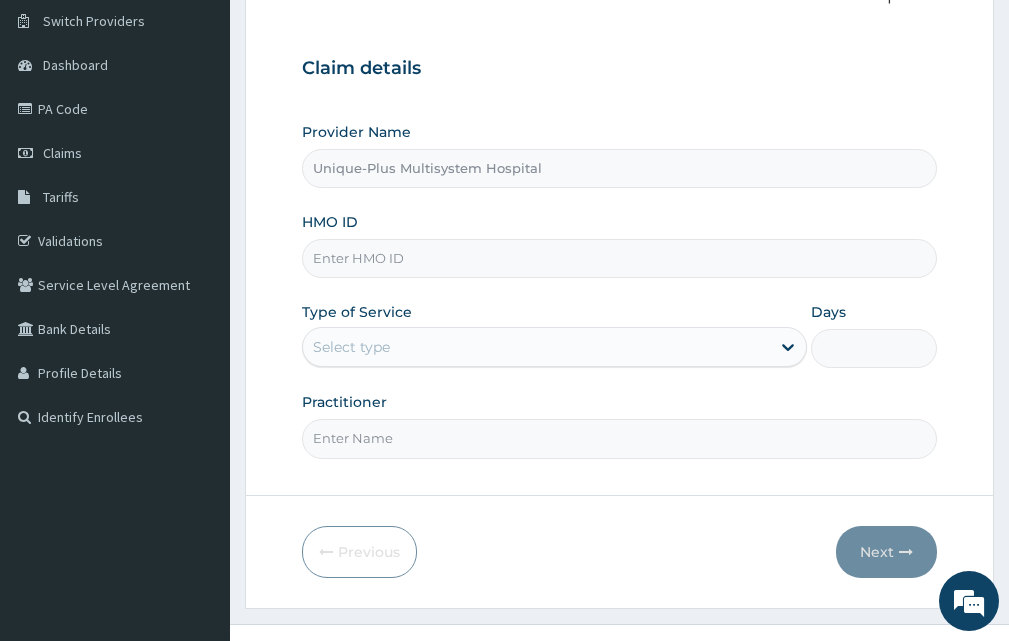 click on "HMO ID" at bounding box center (619, 258) 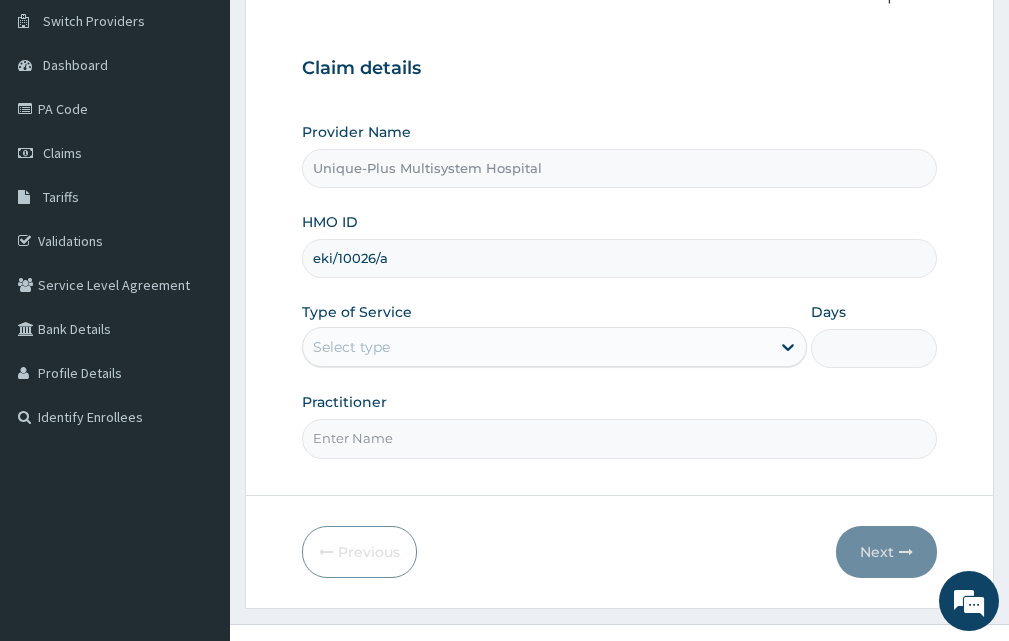 type on "eki/10026/a" 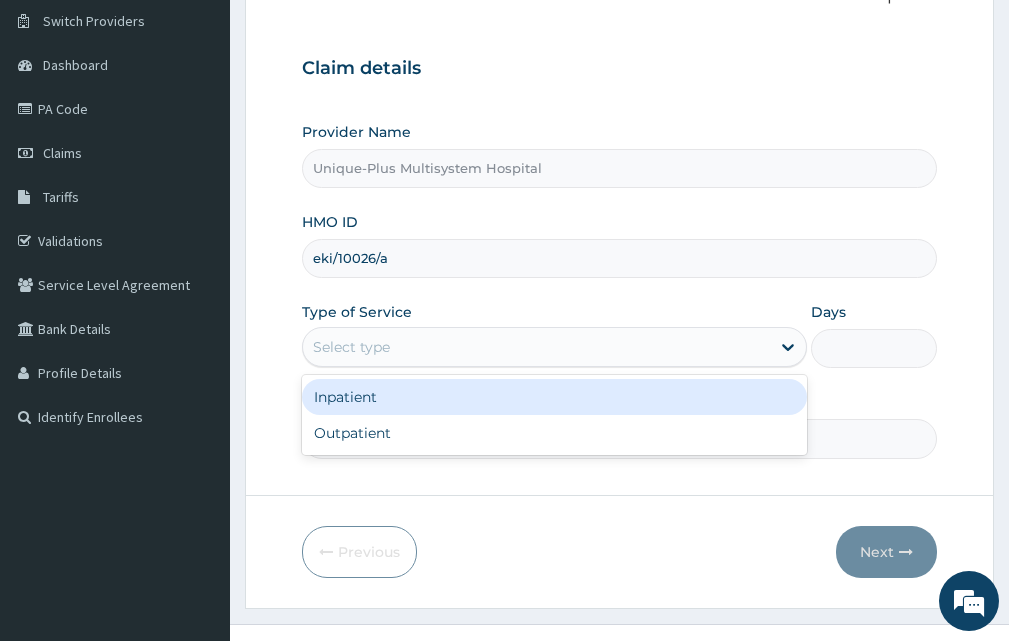 click on "Select type" at bounding box center (536, 347) 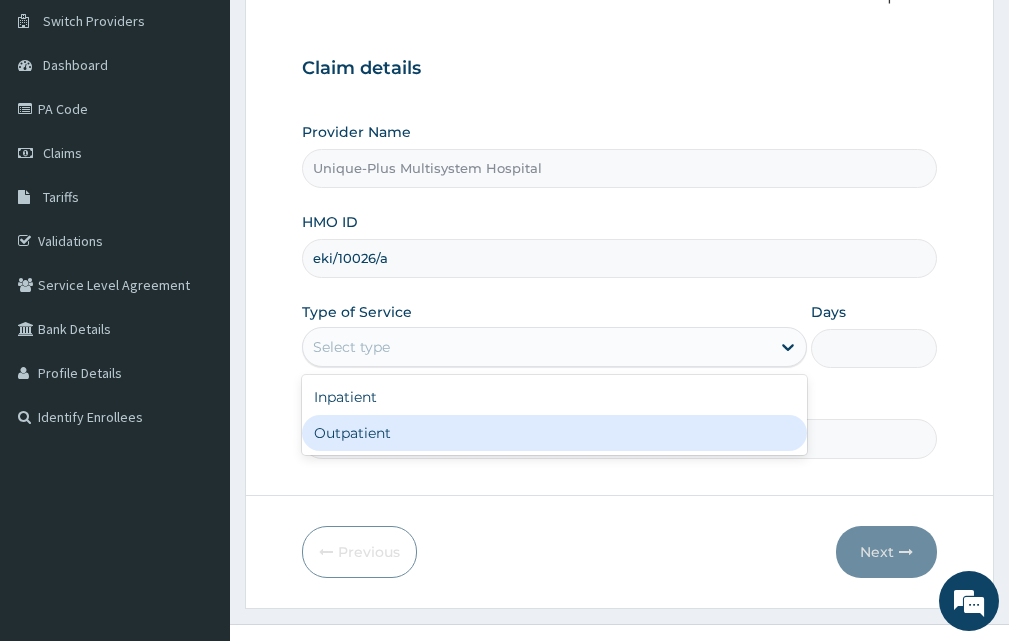 click on "Outpatient" at bounding box center (554, 433) 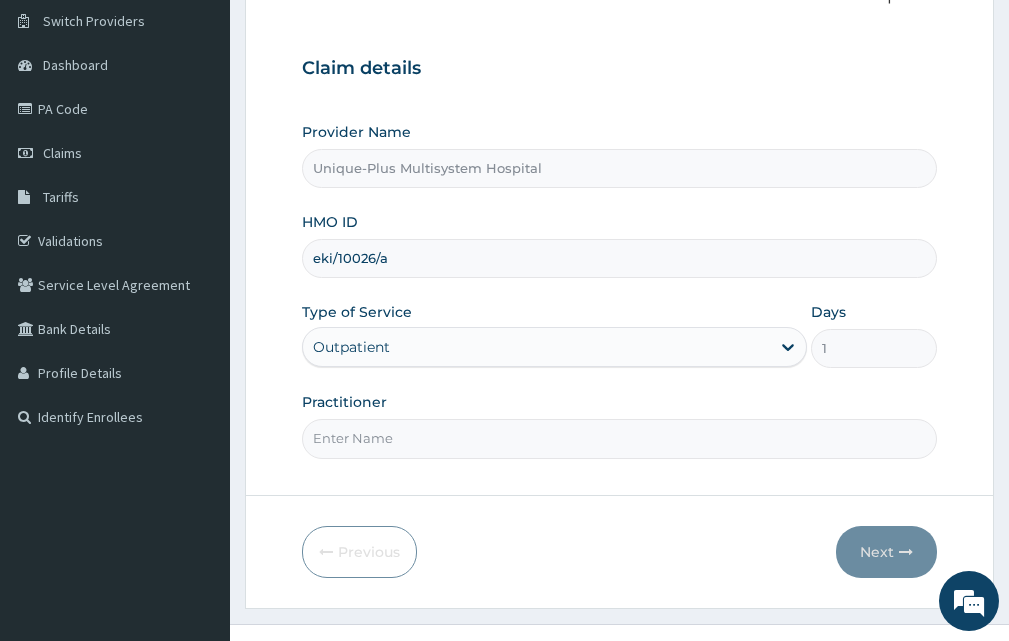 click on "Practitioner" at bounding box center (619, 438) 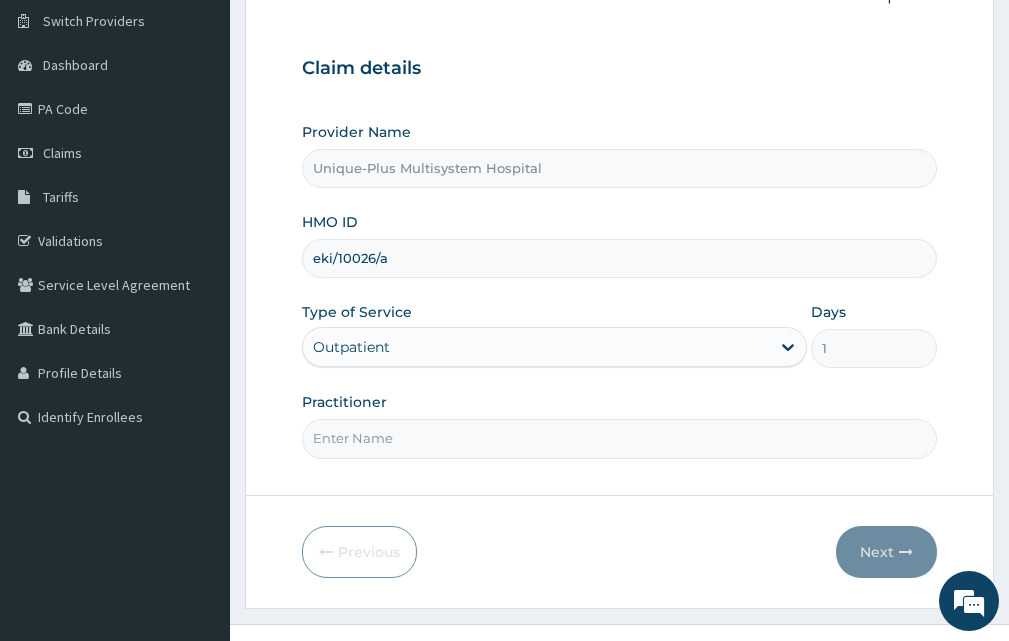 scroll, scrollTop: 0, scrollLeft: 0, axis: both 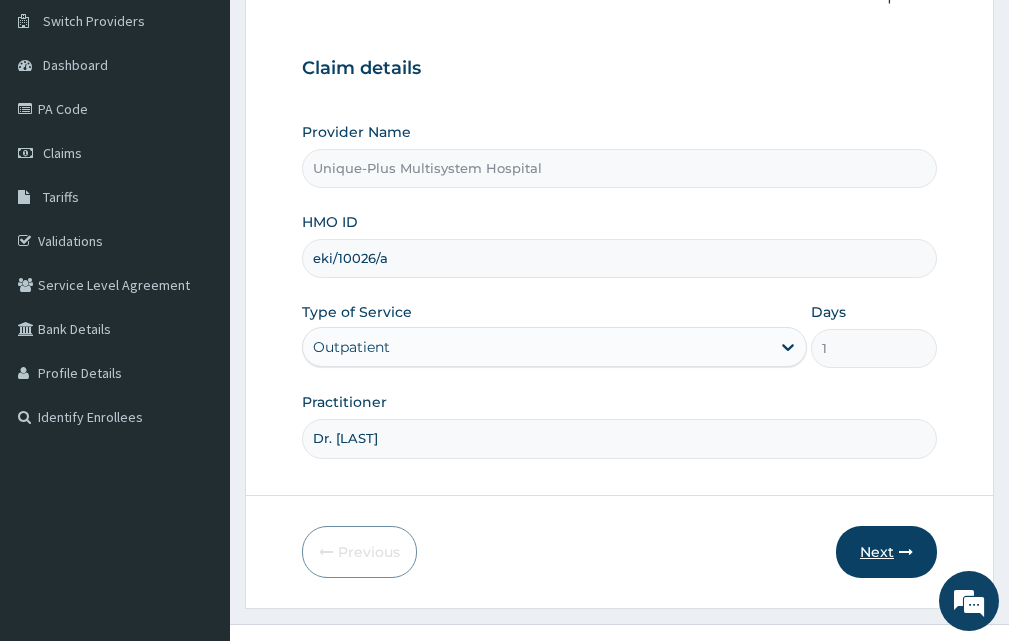 type on "Dr. [LAST]" 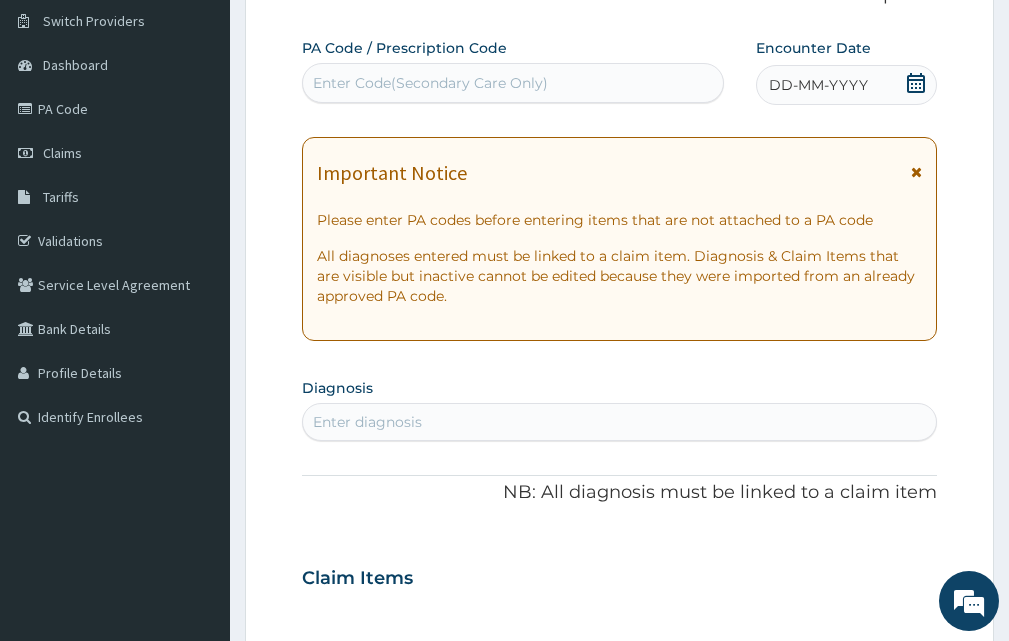 click on "Enter Code(Secondary Care Only)" at bounding box center [513, 83] 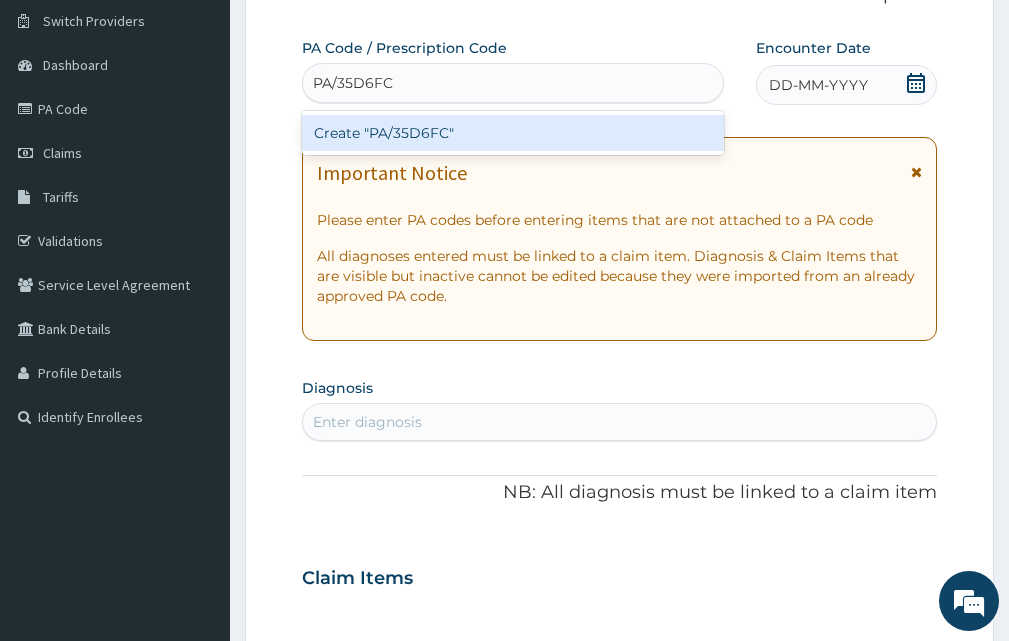 click on "Create "PA/35D6FC"" at bounding box center (513, 133) 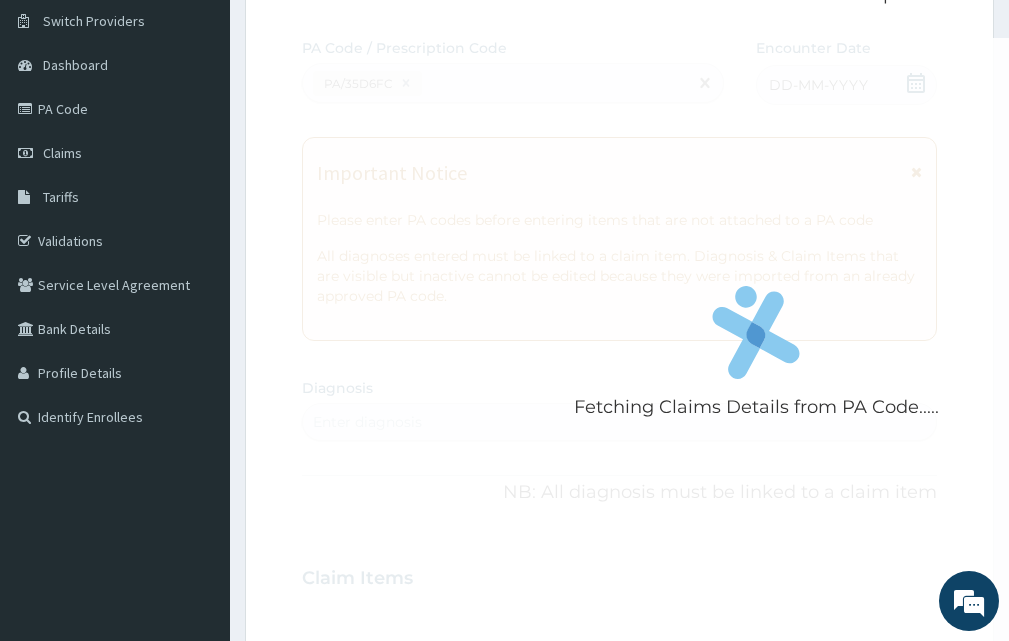 scroll, scrollTop: 532, scrollLeft: 0, axis: vertical 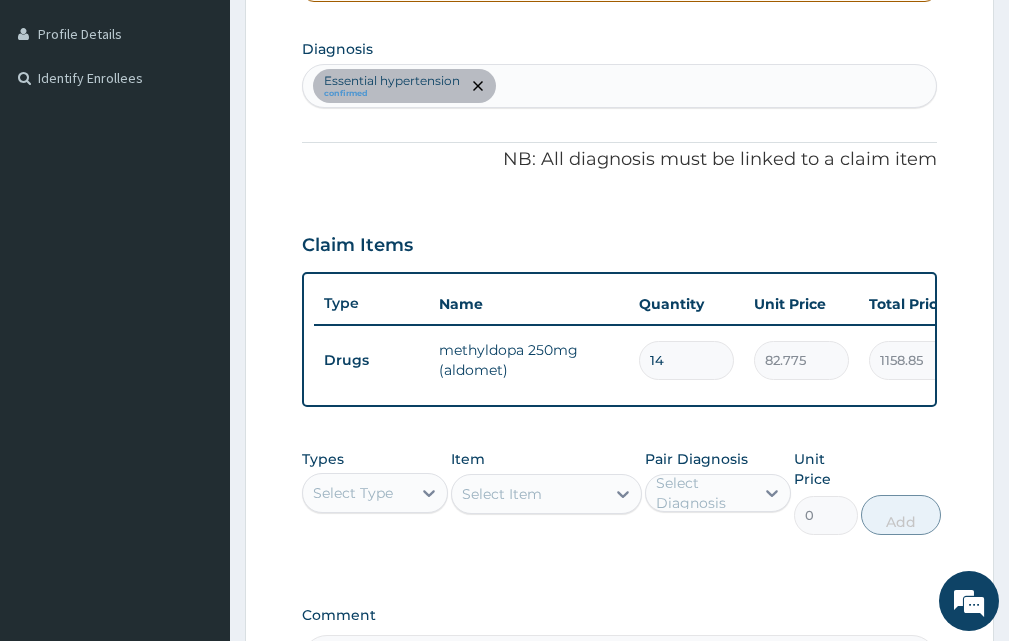 click on "Essential hypertension confirmed" at bounding box center [619, 86] 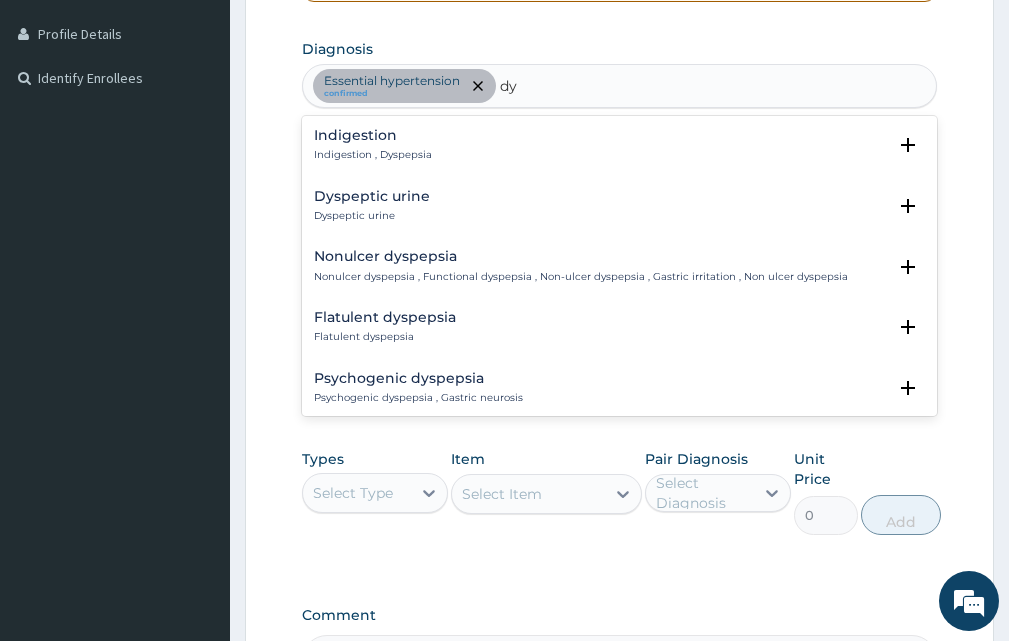 type on "d" 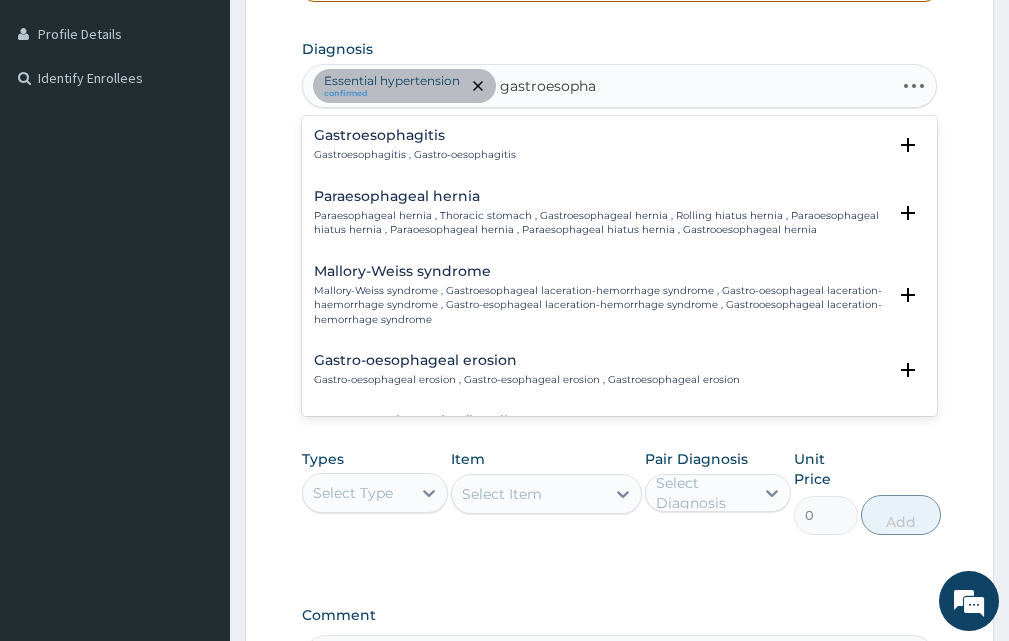 type on "gastroesophag" 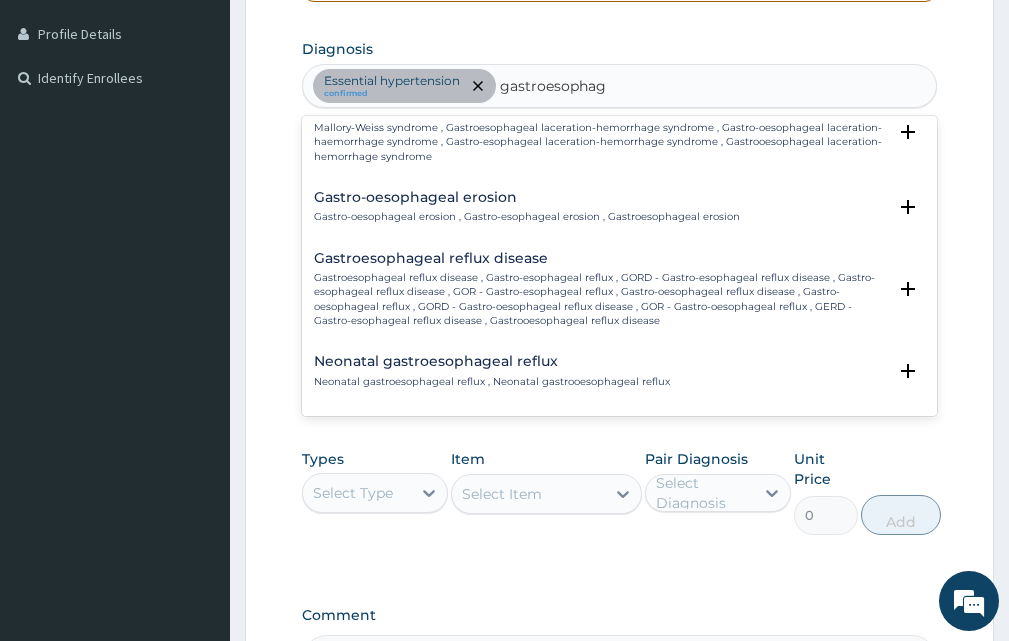 scroll, scrollTop: 169, scrollLeft: 0, axis: vertical 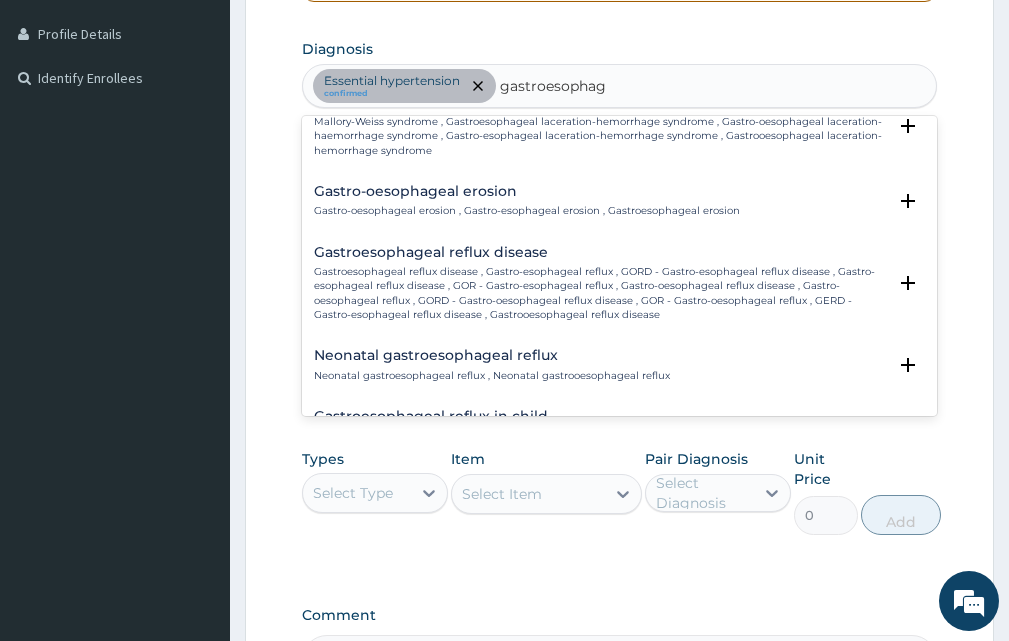 click on "Gastroesophageal reflux disease , Gastro-esophageal reflux , GORD - Gastro-esophageal reflux disease , Gastro-esophageal reflux disease , GOR - Gastro-esophageal reflux , Gastro-oesophageal reflux disease , Gastro-oesophageal reflux , GORD - Gastro-oesophageal reflux disease , GOR - Gastro-oesophageal reflux , GERD - Gastro-esophageal reflux disease , Gastrooesophageal reflux disease" at bounding box center [600, 293] 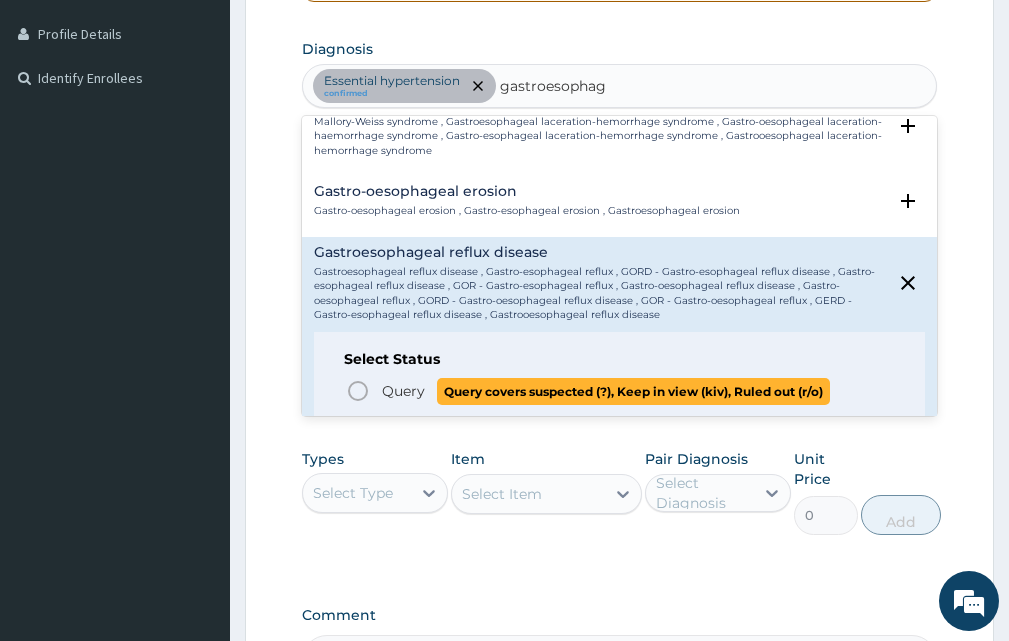 click on "Query" at bounding box center [403, 391] 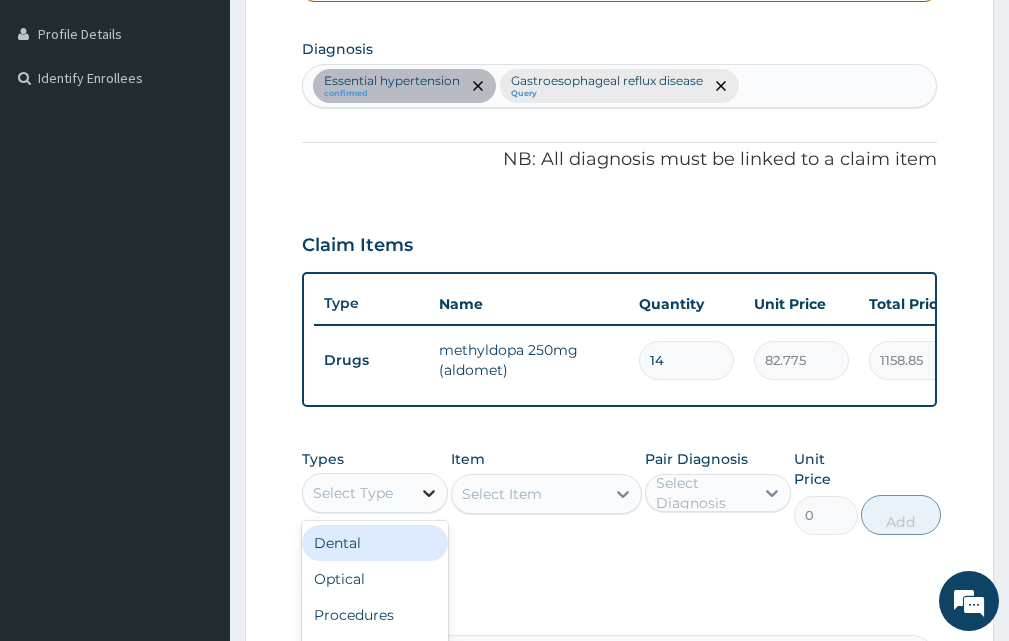 click at bounding box center [429, 493] 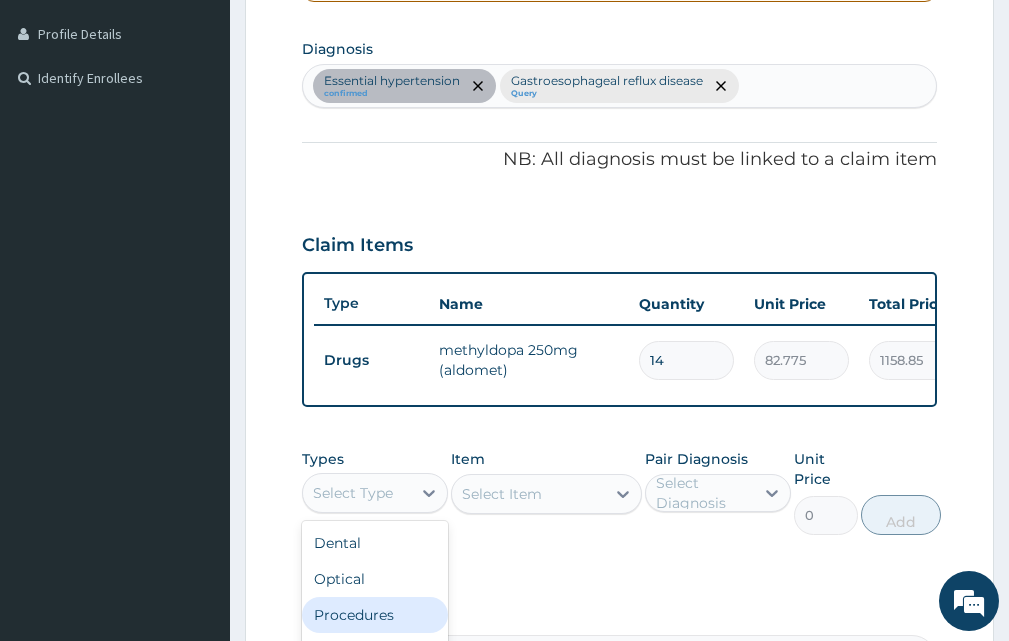 click on "Procedures" at bounding box center [375, 615] 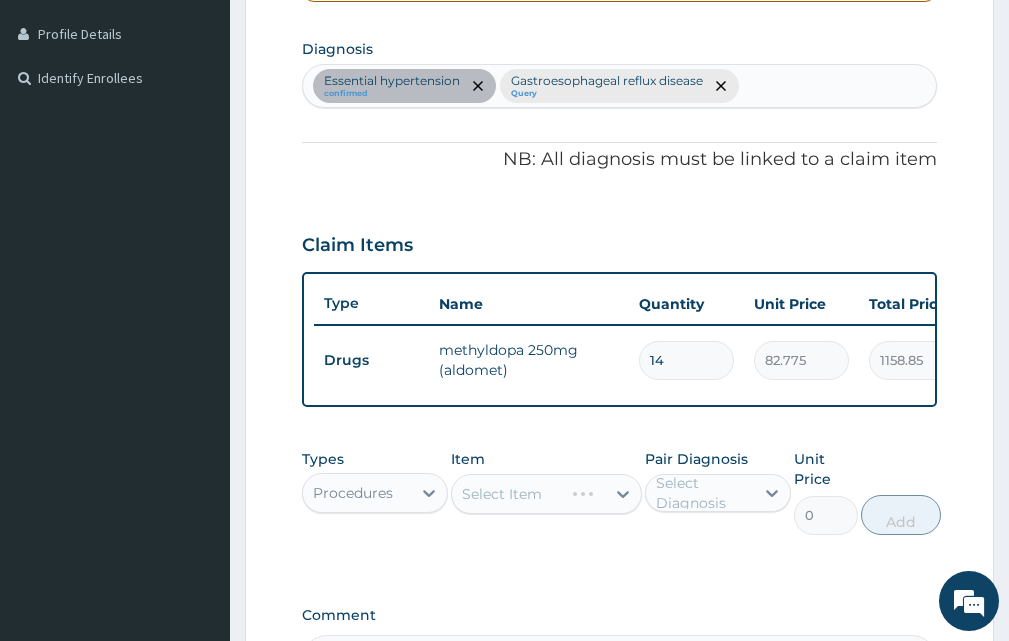 scroll, scrollTop: 0, scrollLeft: 0, axis: both 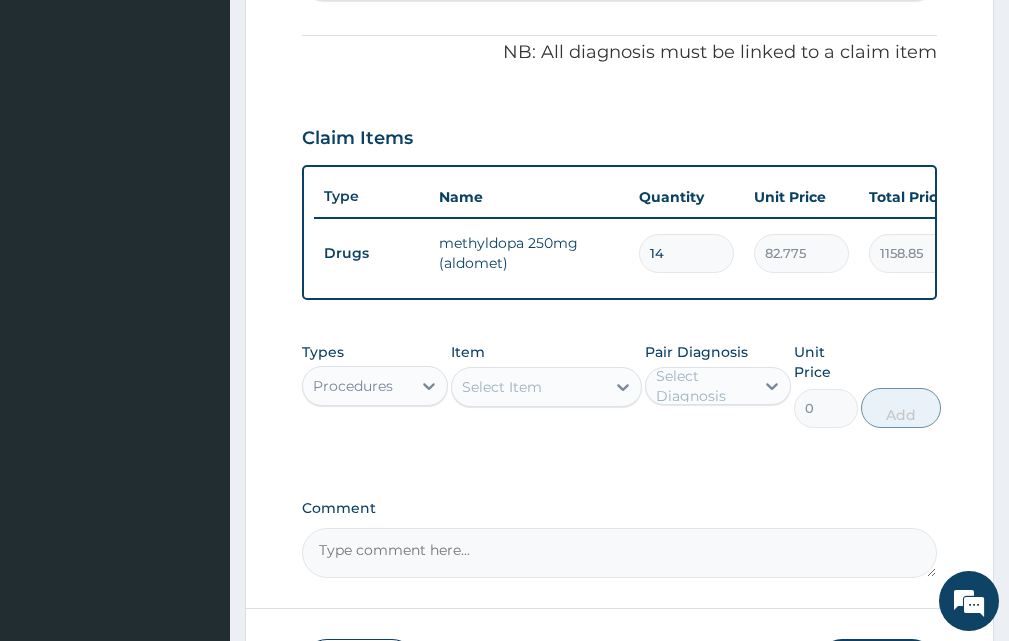 click on "Select Item" at bounding box center (528, 387) 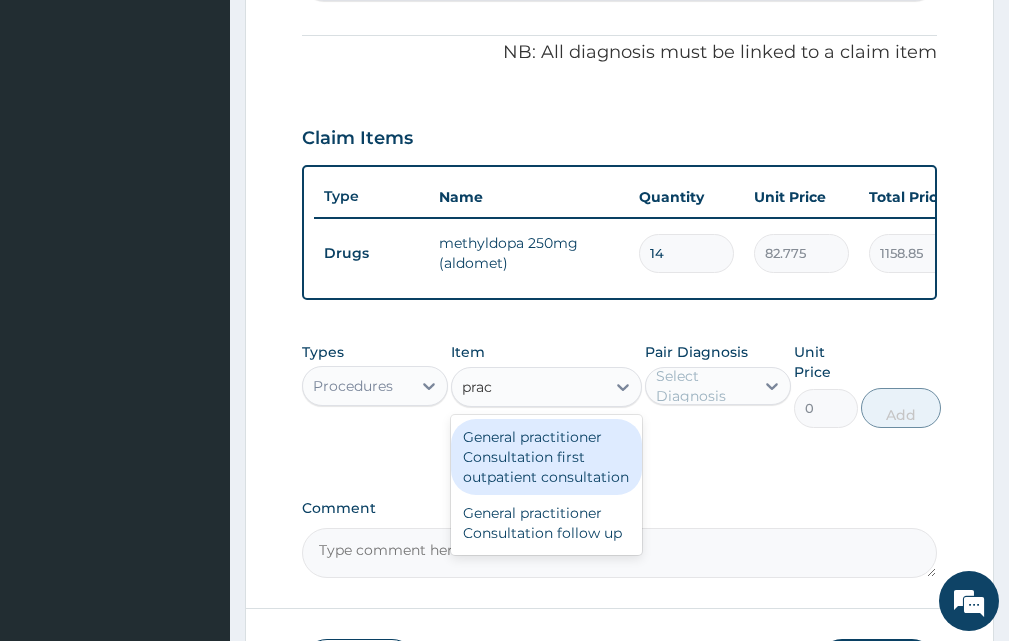 type on "pract" 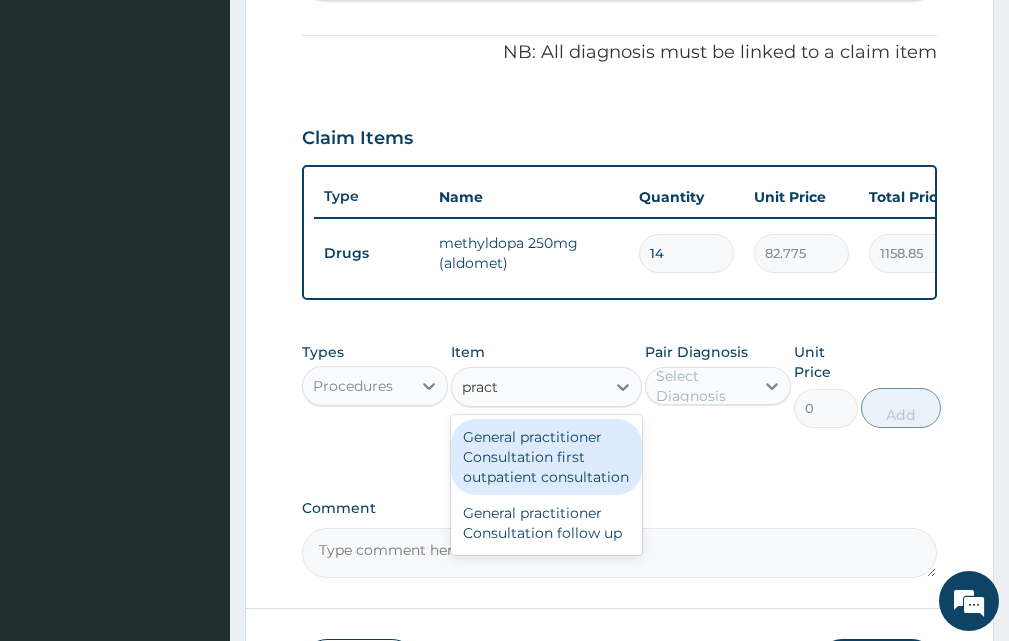 click on "General practitioner Consultation first outpatient consultation" at bounding box center (546, 457) 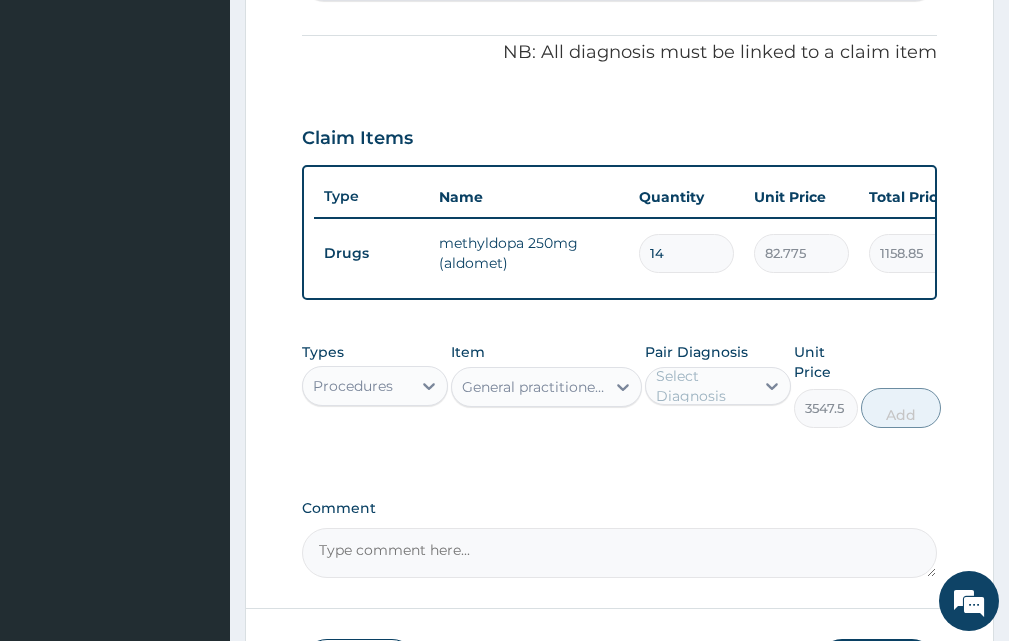 click on "Select Diagnosis" at bounding box center (704, 386) 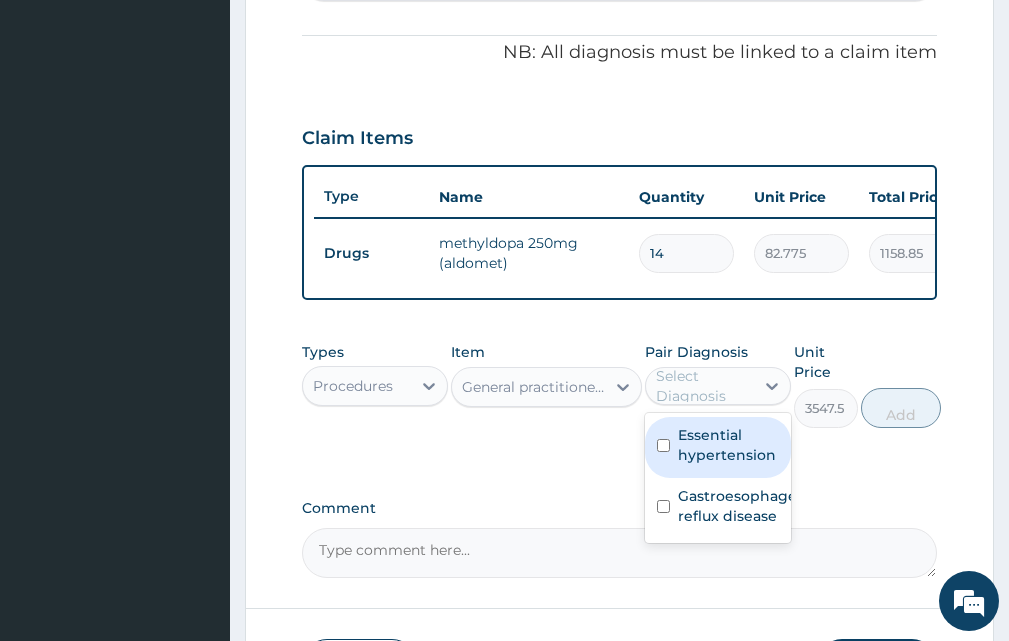 drag, startPoint x: 727, startPoint y: 467, endPoint x: 727, endPoint y: 509, distance: 42 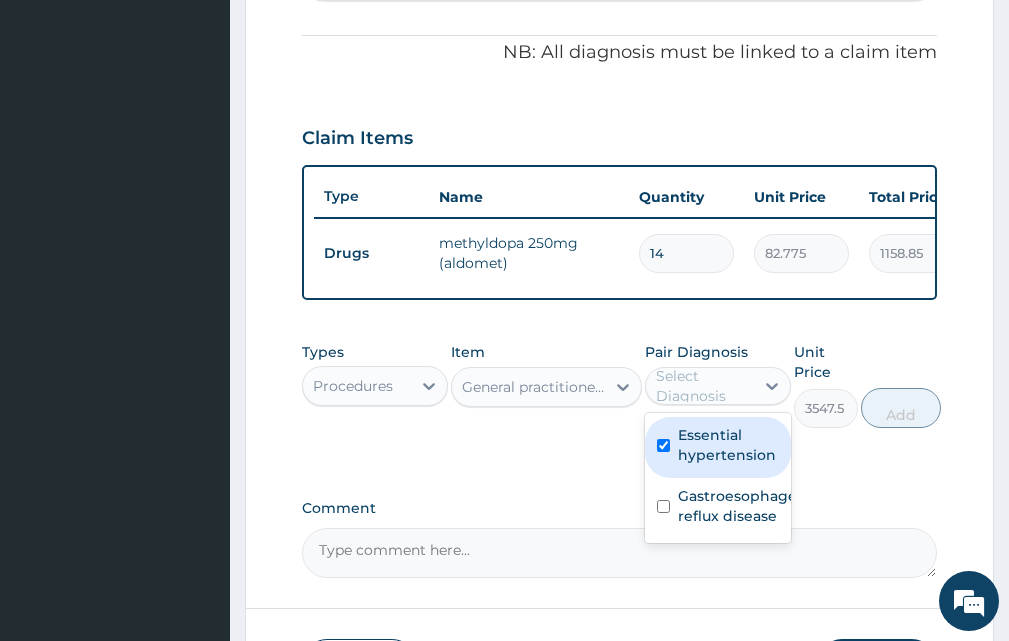 checkbox on "true" 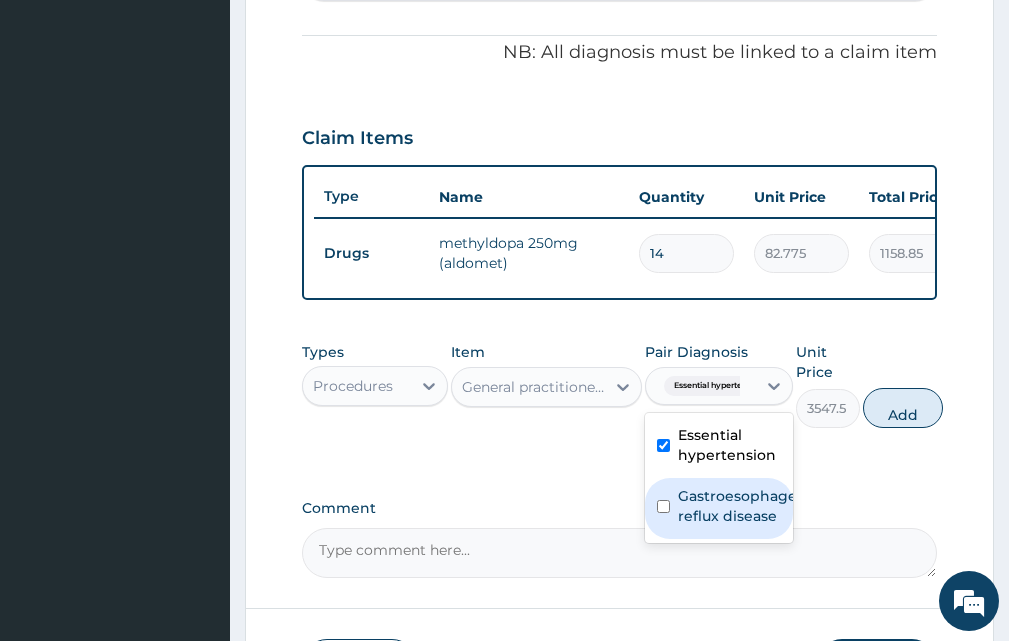 click on "Gastroesophageal reflux disease" at bounding box center (740, 506) 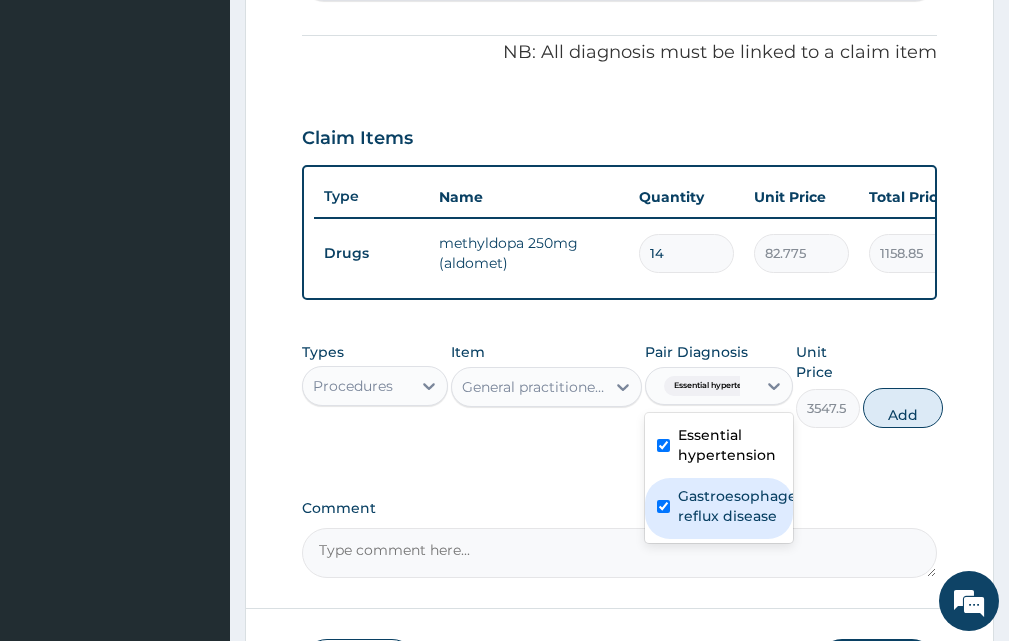 checkbox on "true" 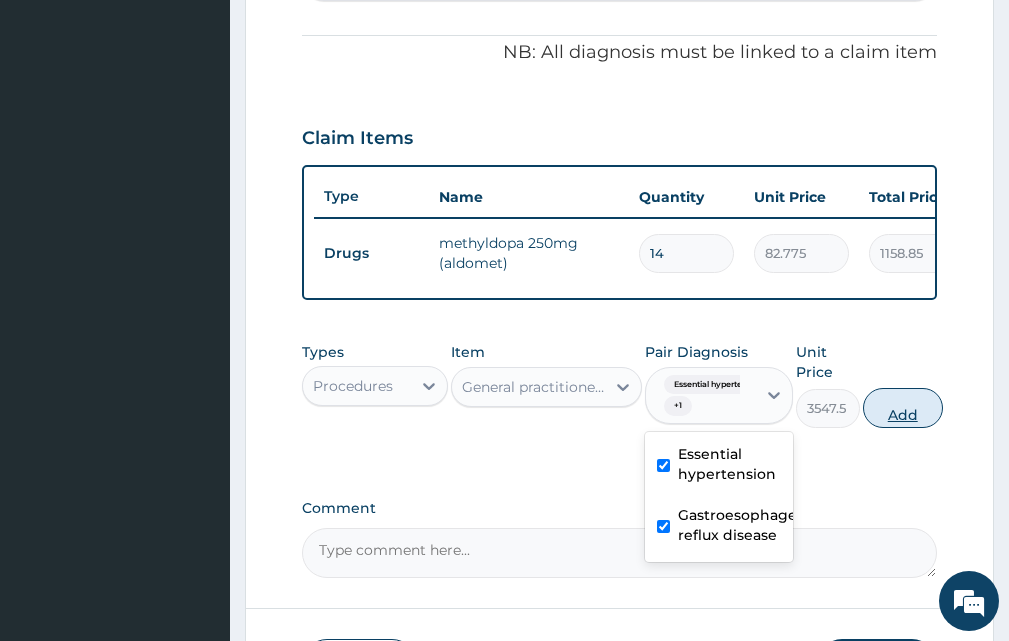 click on "Add" at bounding box center [903, 408] 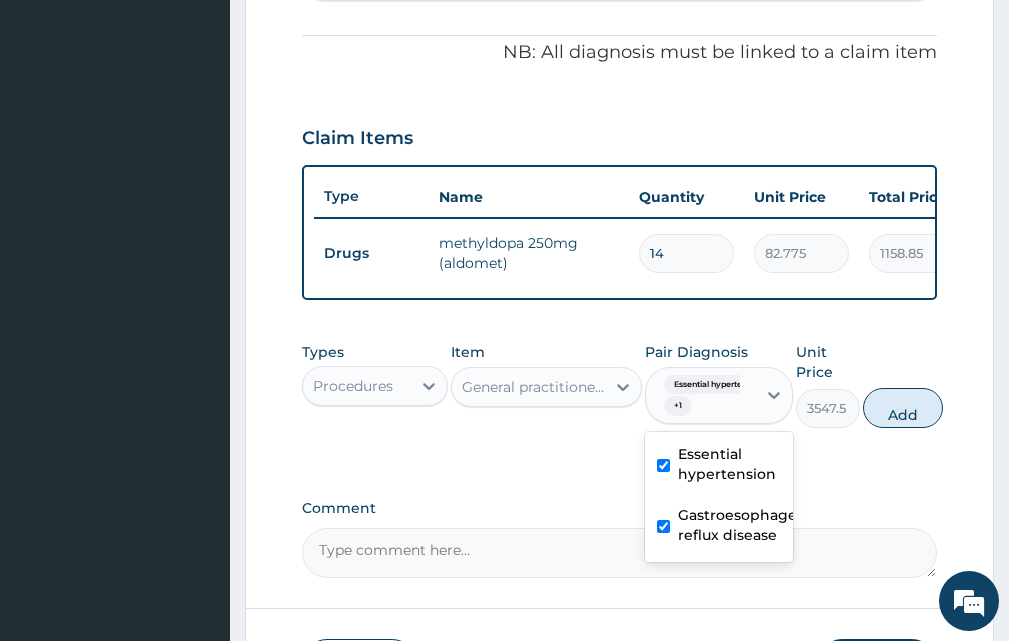 type on "0" 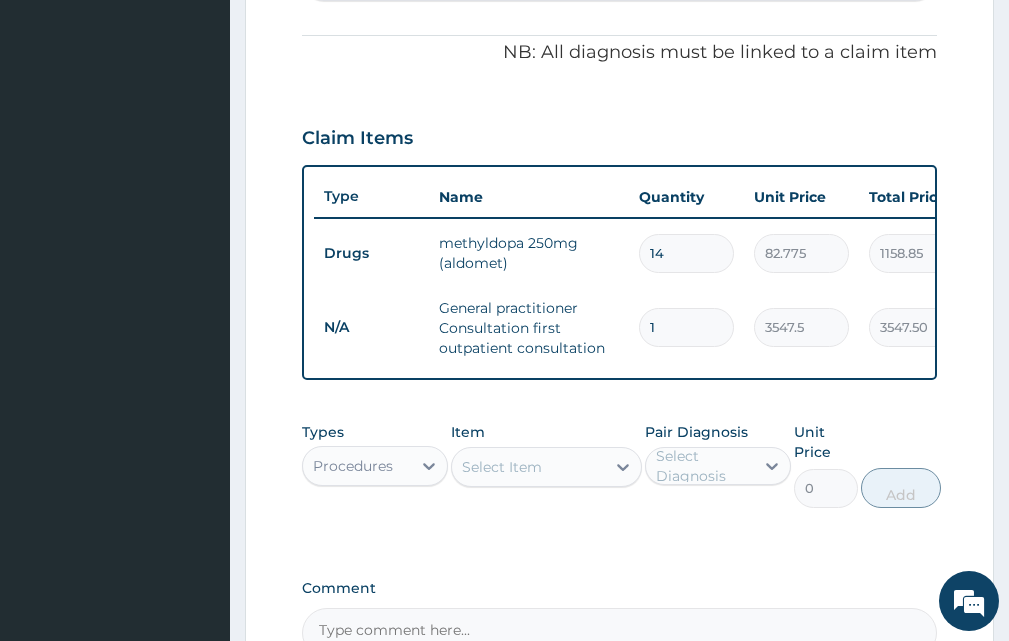 scroll, scrollTop: 841, scrollLeft: 0, axis: vertical 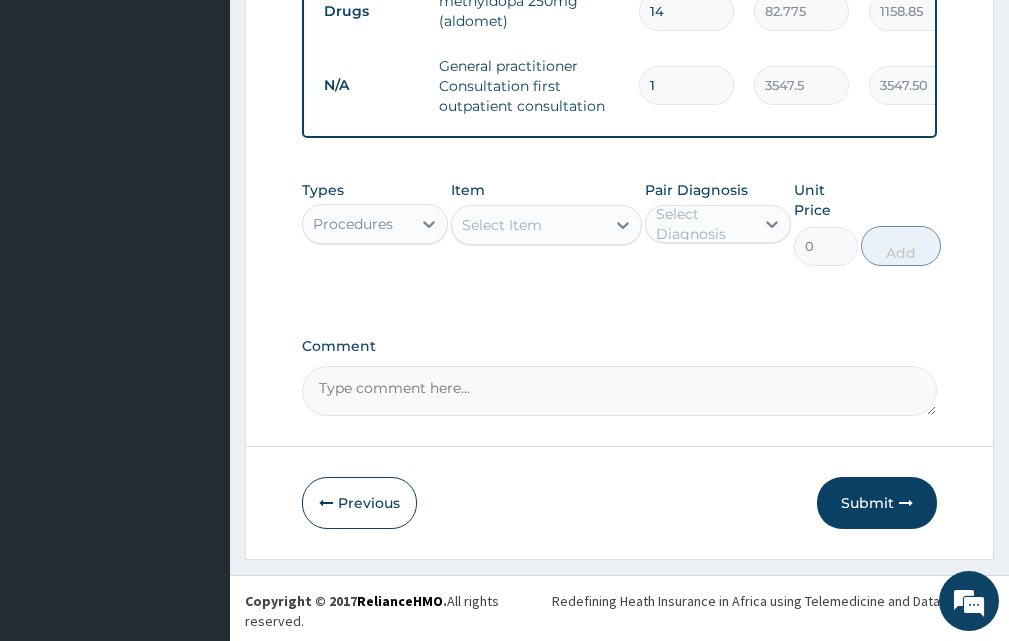 click on "Procedures" at bounding box center (353, 224) 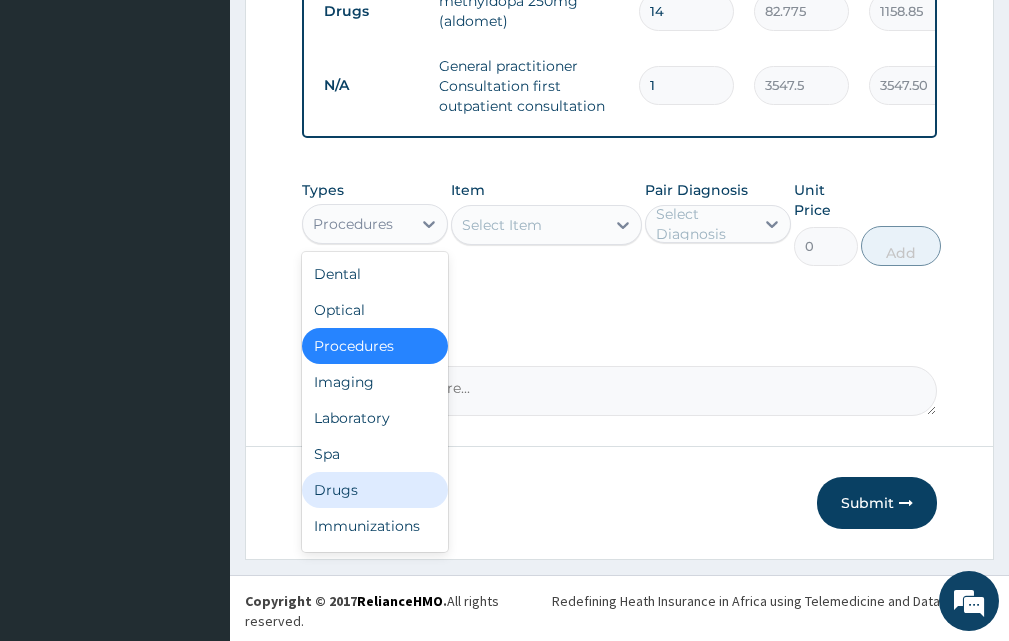 click on "Drugs" at bounding box center (375, 490) 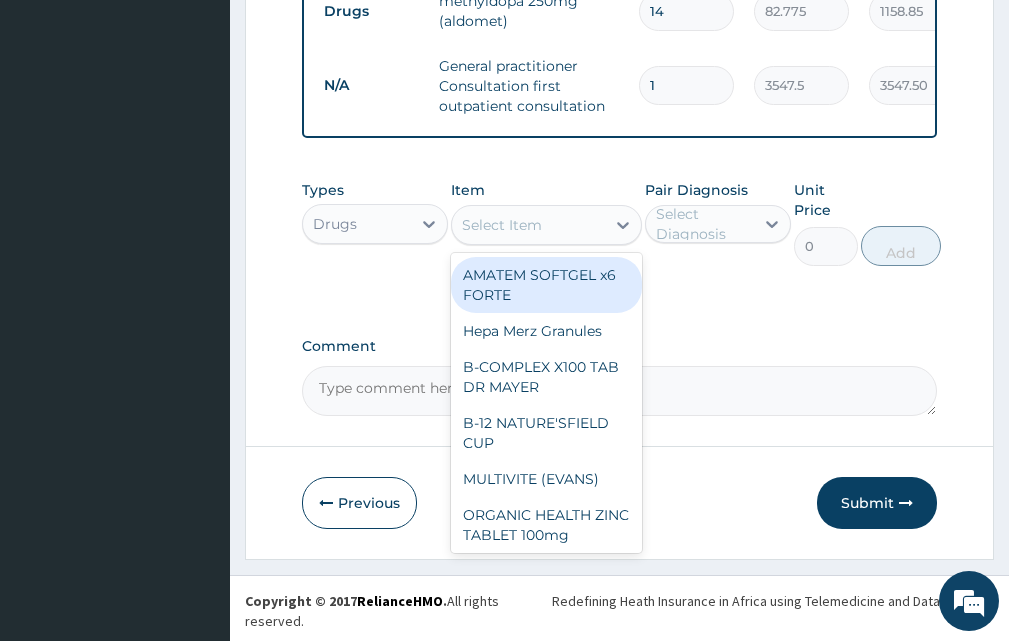 click on "Select Item" at bounding box center (502, 225) 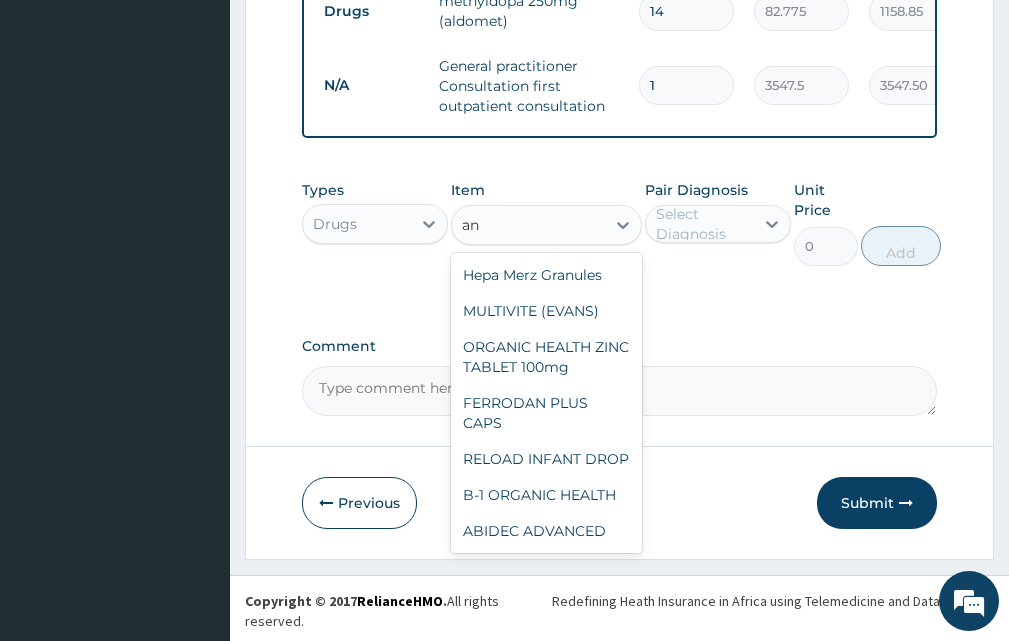 type on "a" 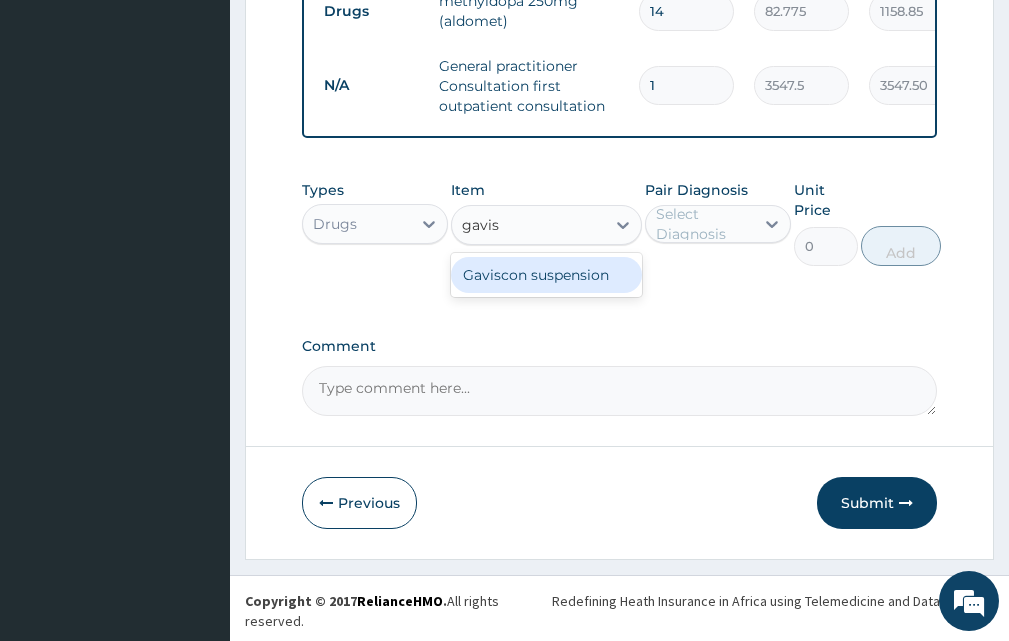type on "gavisc" 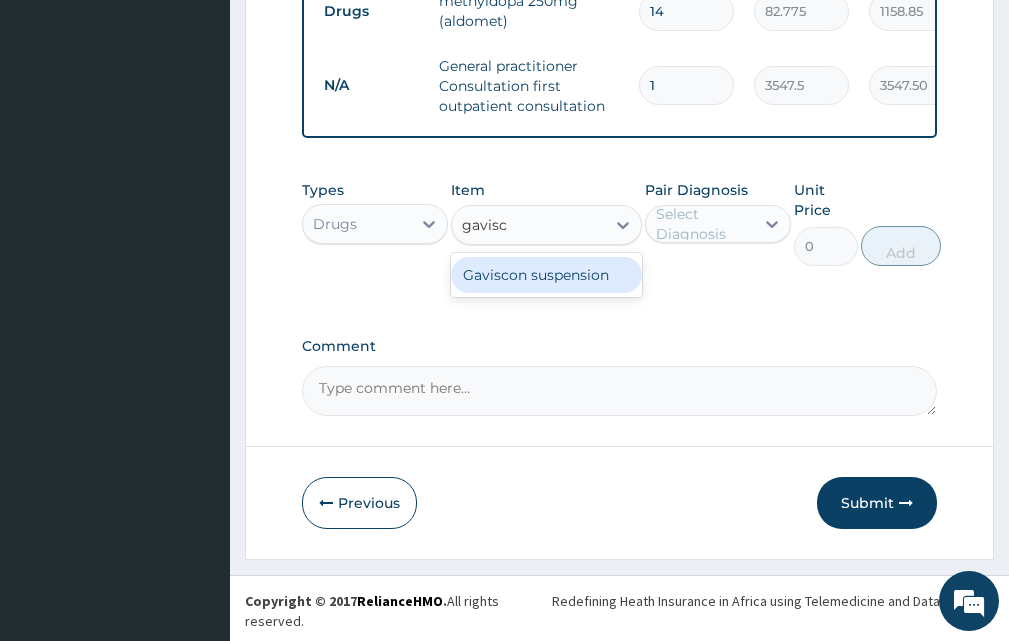 click on "Gaviscon suspension" at bounding box center [546, 275] 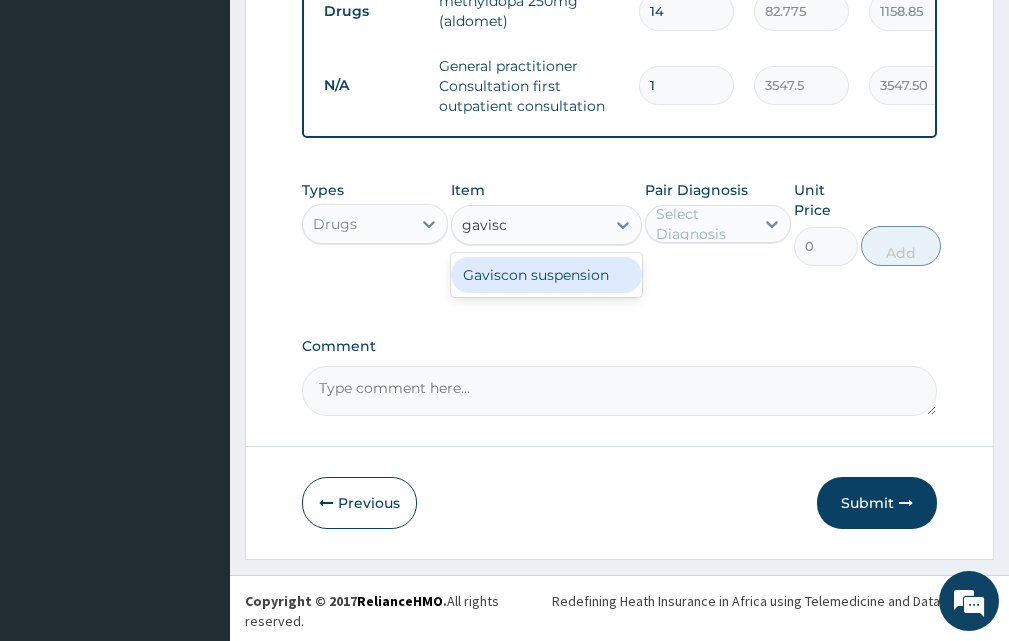 type 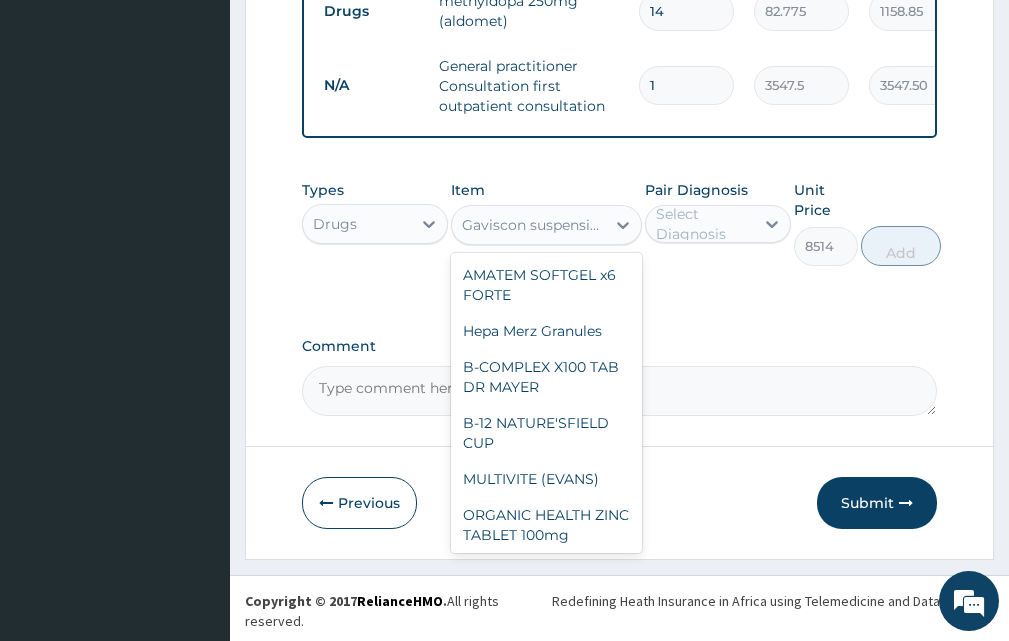 click on "Gaviscon suspension" at bounding box center [534, 225] 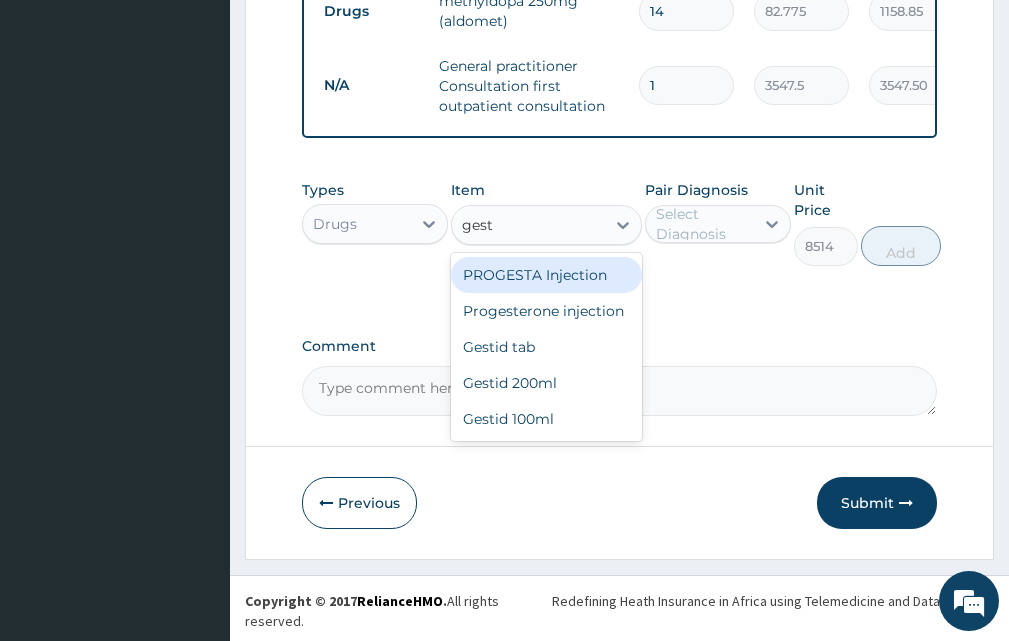 scroll, scrollTop: 0, scrollLeft: 0, axis: both 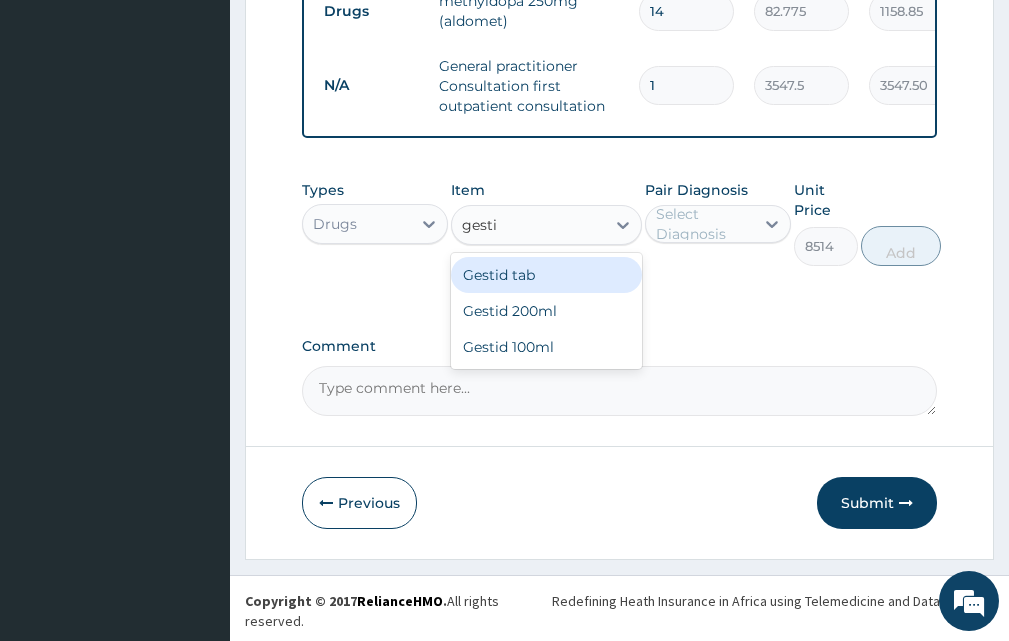 type on "gestid" 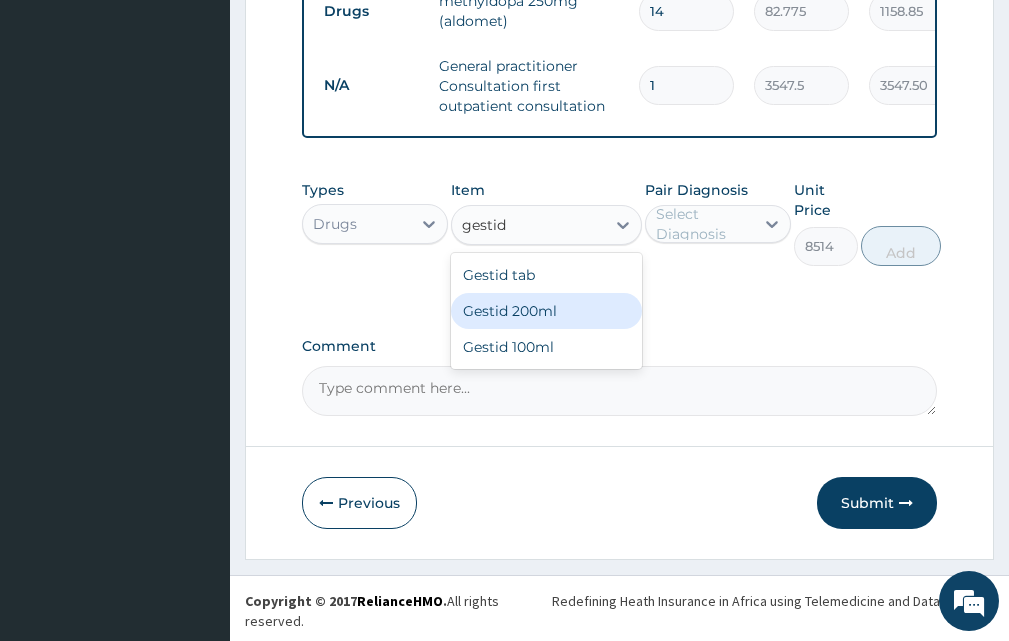 click on "Gestid 200ml" at bounding box center (546, 311) 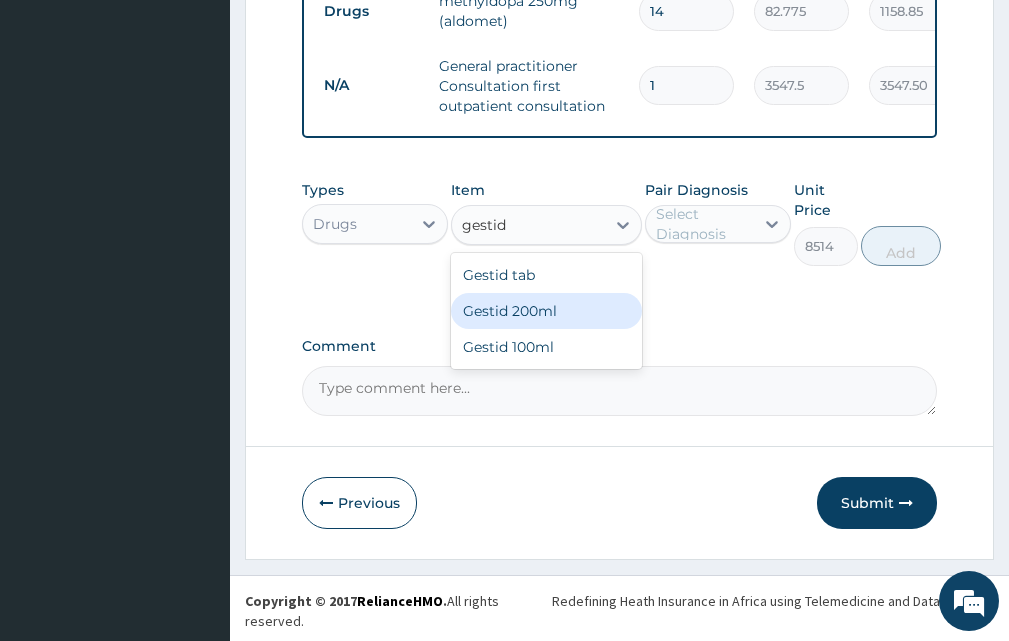 type 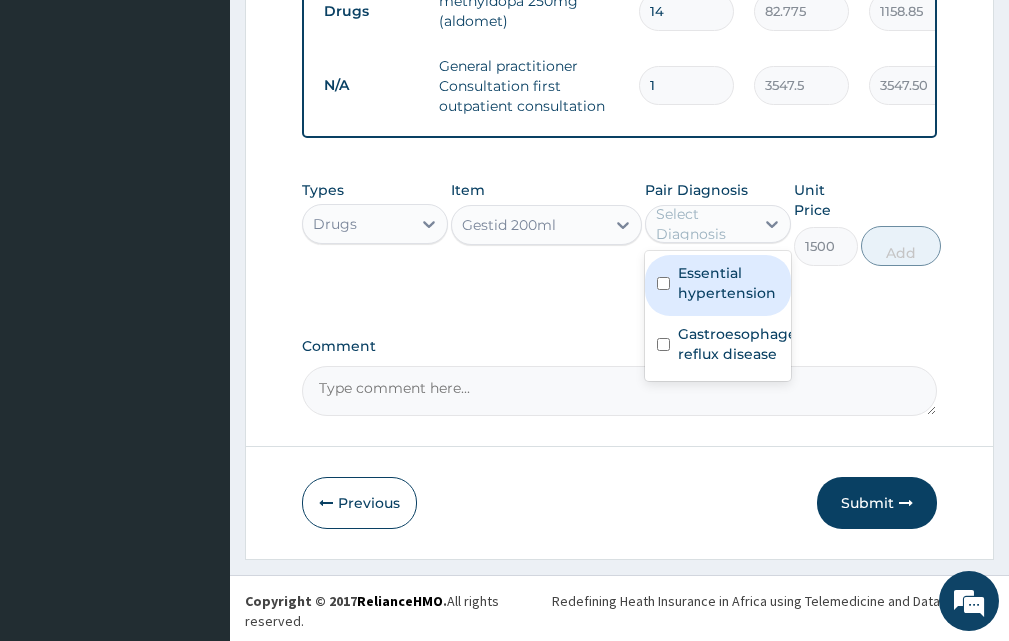 drag, startPoint x: 708, startPoint y: 242, endPoint x: 717, endPoint y: 292, distance: 50.803543 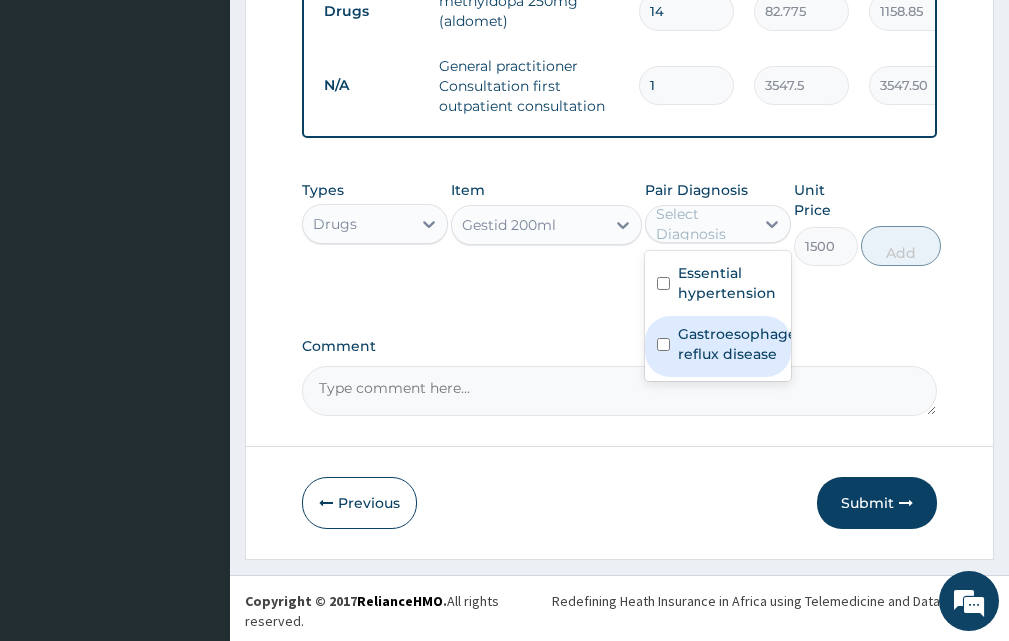 click on "Gastroesophageal reflux disease" at bounding box center (739, 344) 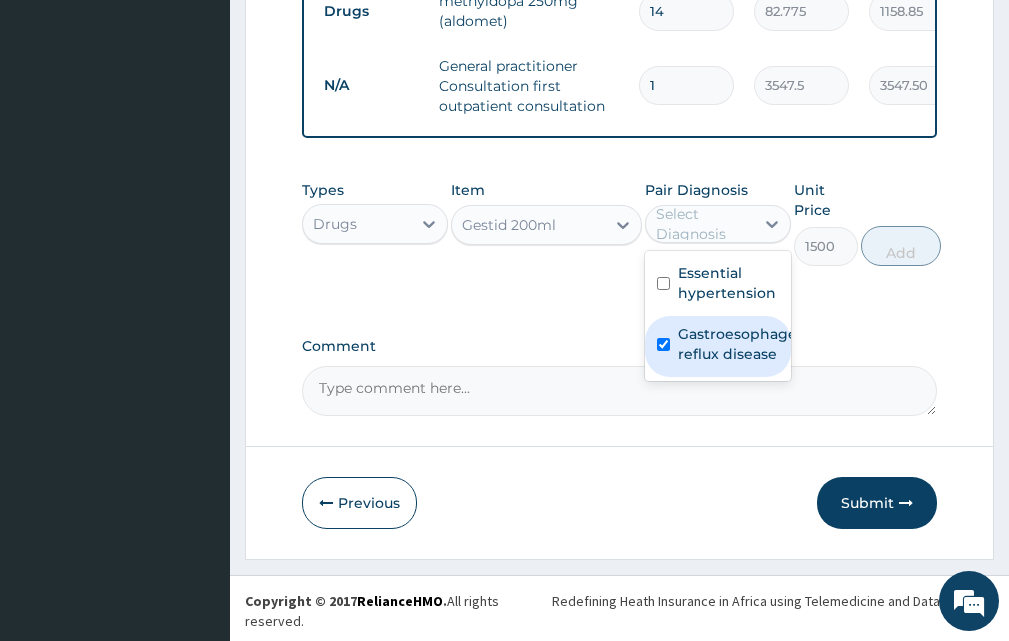 checkbox on "true" 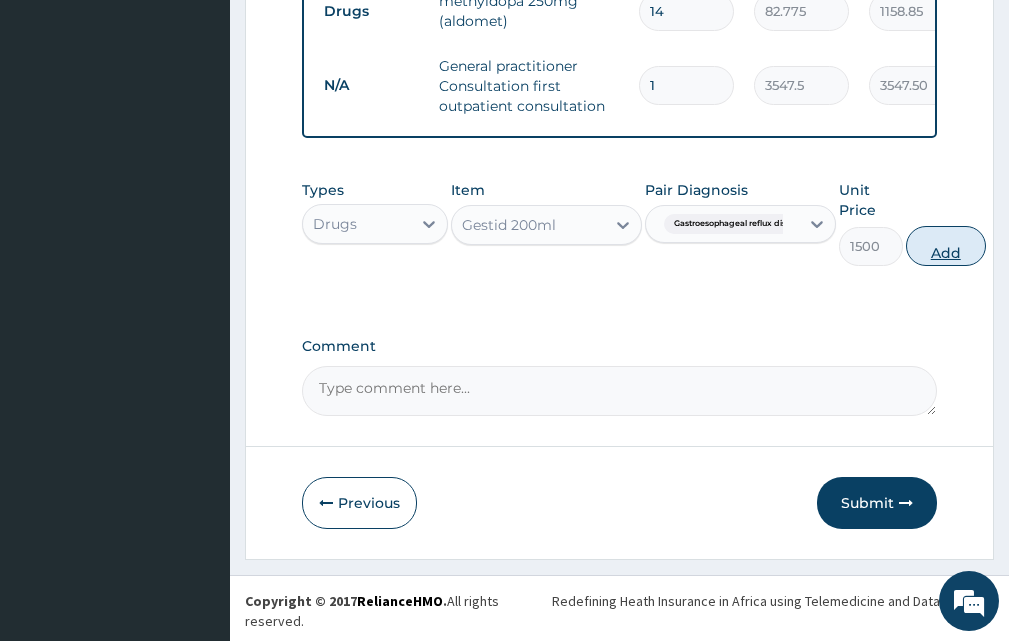 click on "Add" at bounding box center [946, 246] 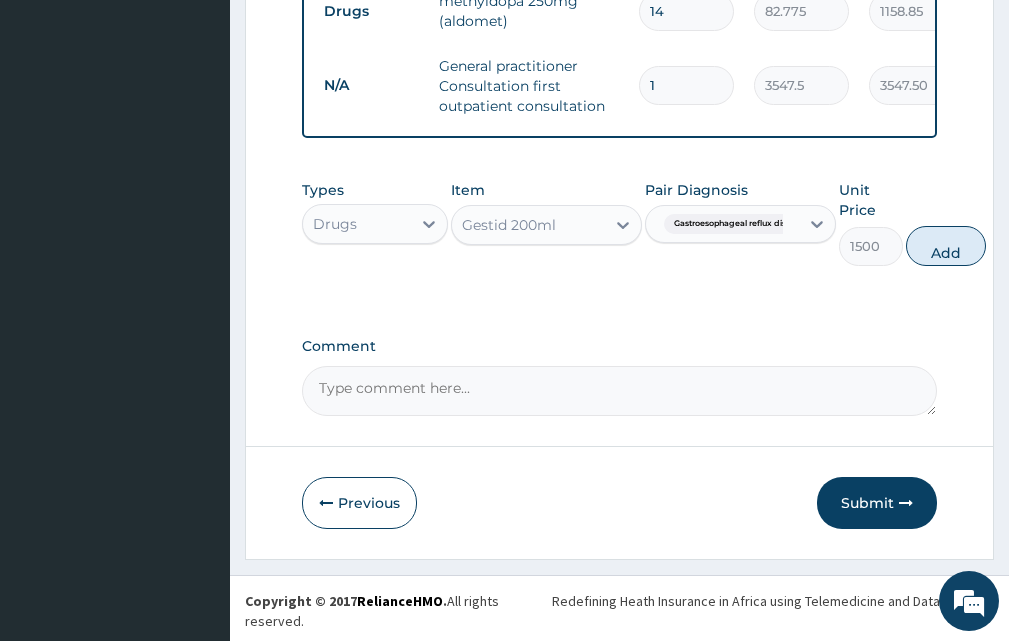 type on "0" 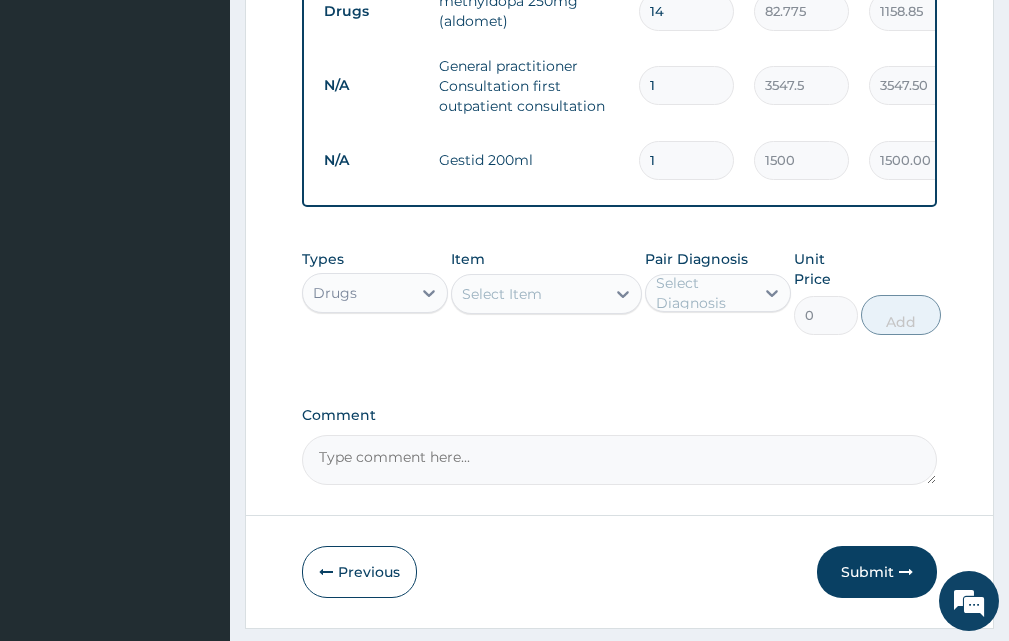 click on "Select Item" at bounding box center (528, 294) 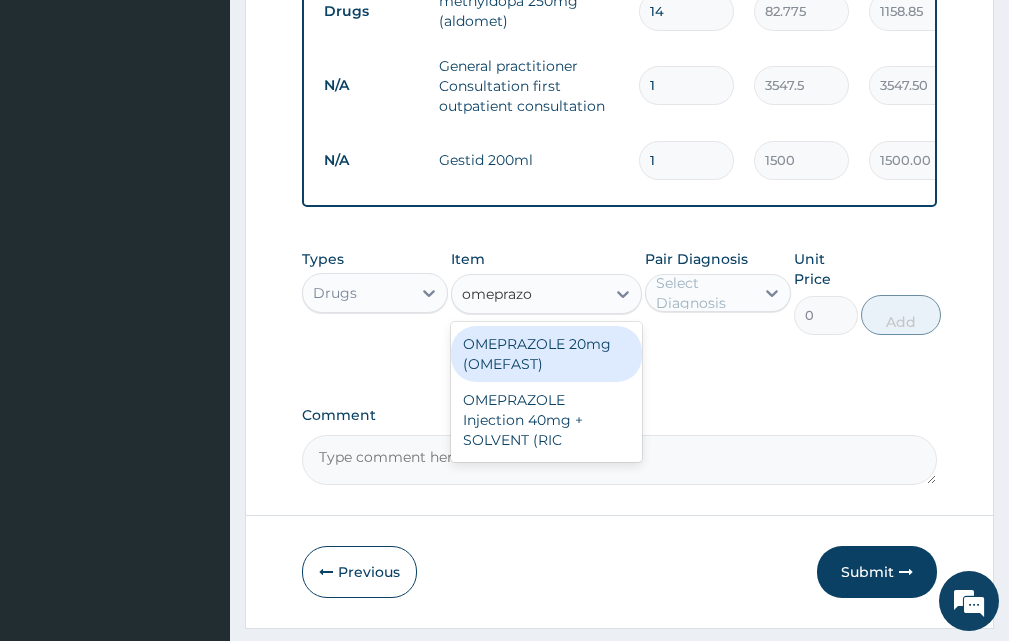 type on "omeprazol" 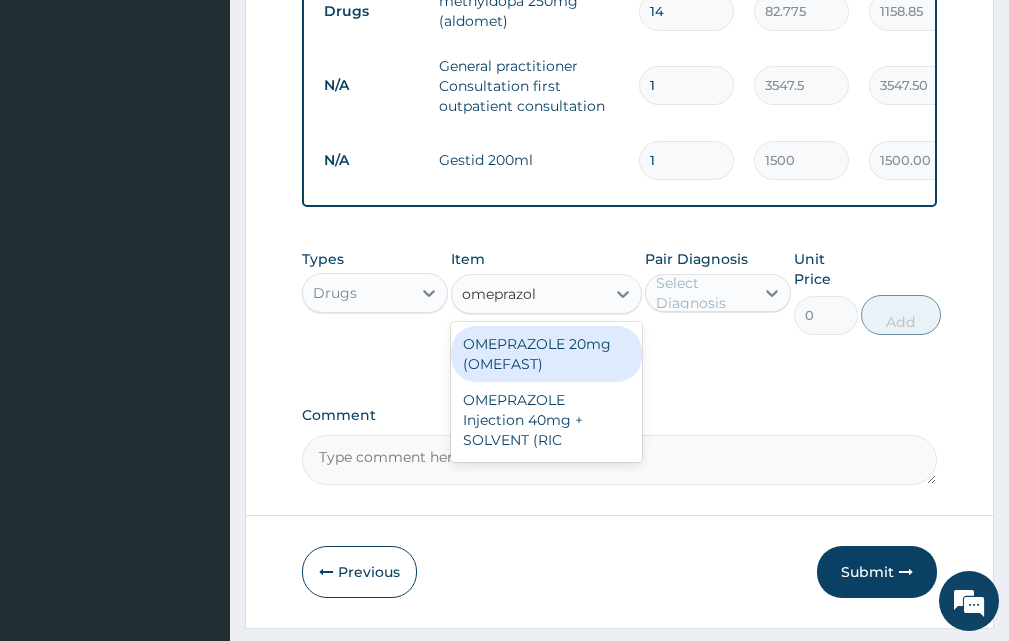 click on "OMEPRAZOLE 20mg (OMEFAST)" at bounding box center [546, 354] 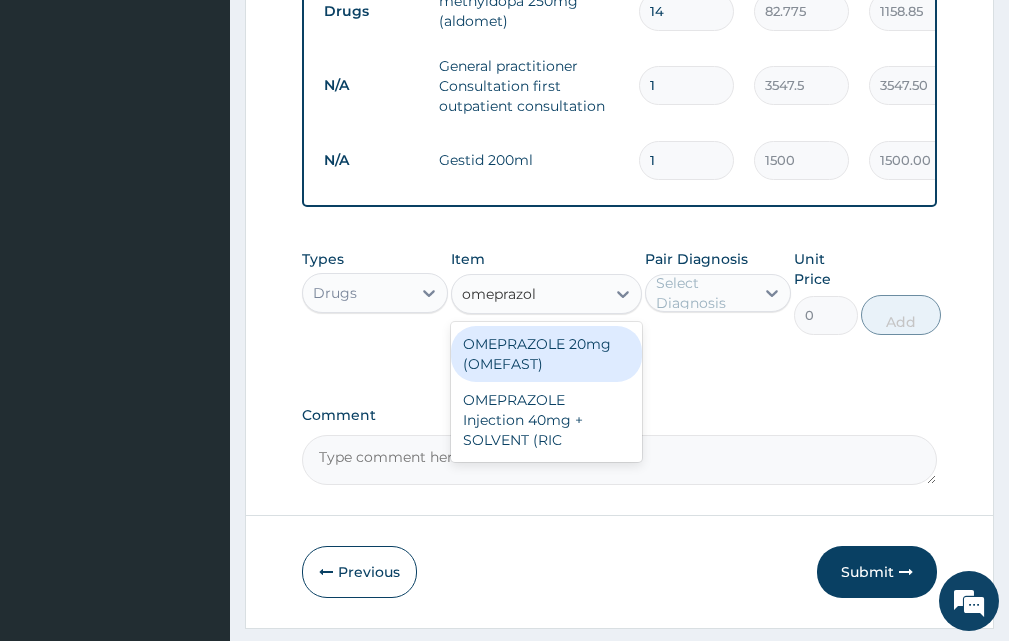 type 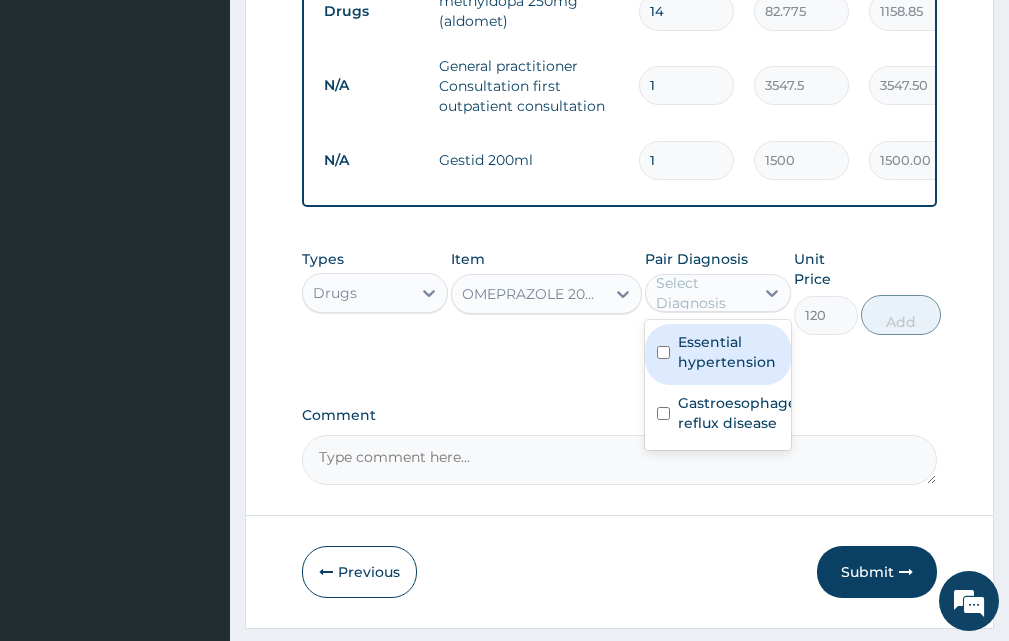 drag, startPoint x: 730, startPoint y: 304, endPoint x: 742, endPoint y: 362, distance: 59.22837 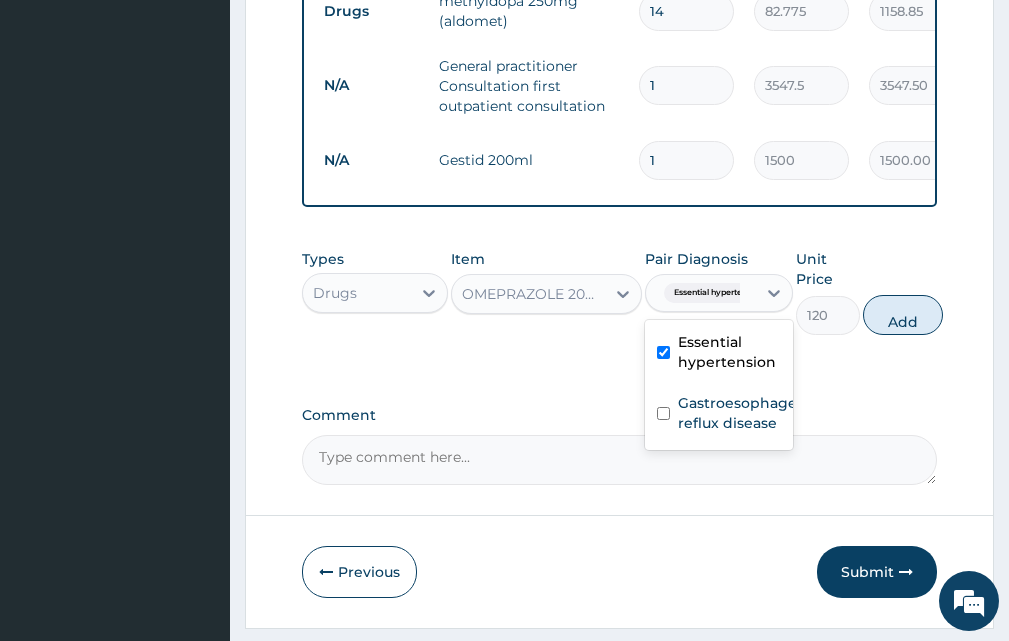 drag, startPoint x: 742, startPoint y: 364, endPoint x: 735, endPoint y: 397, distance: 33.734257 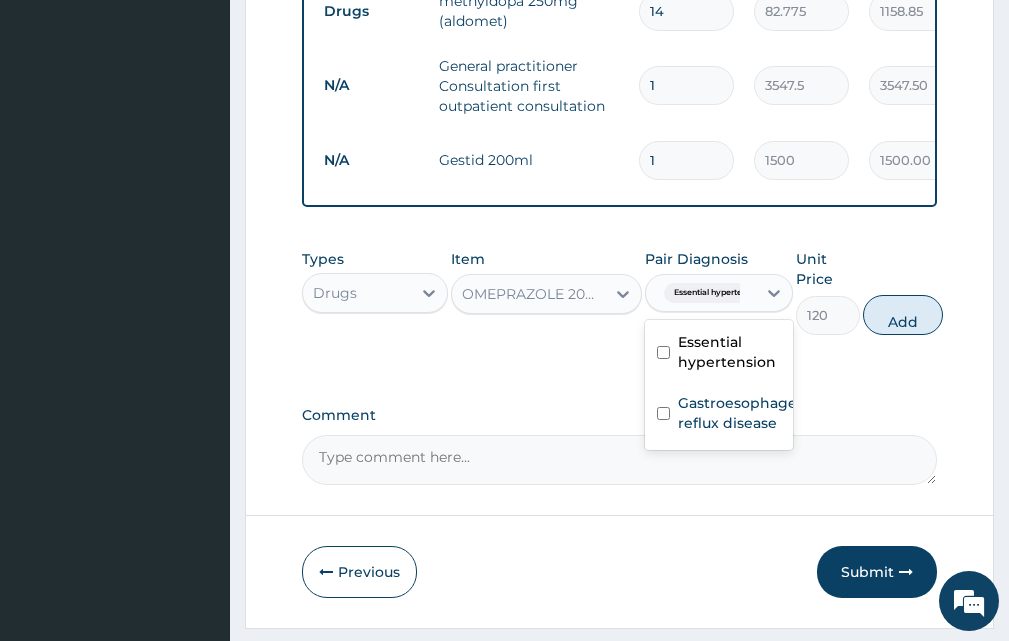 checkbox on "false" 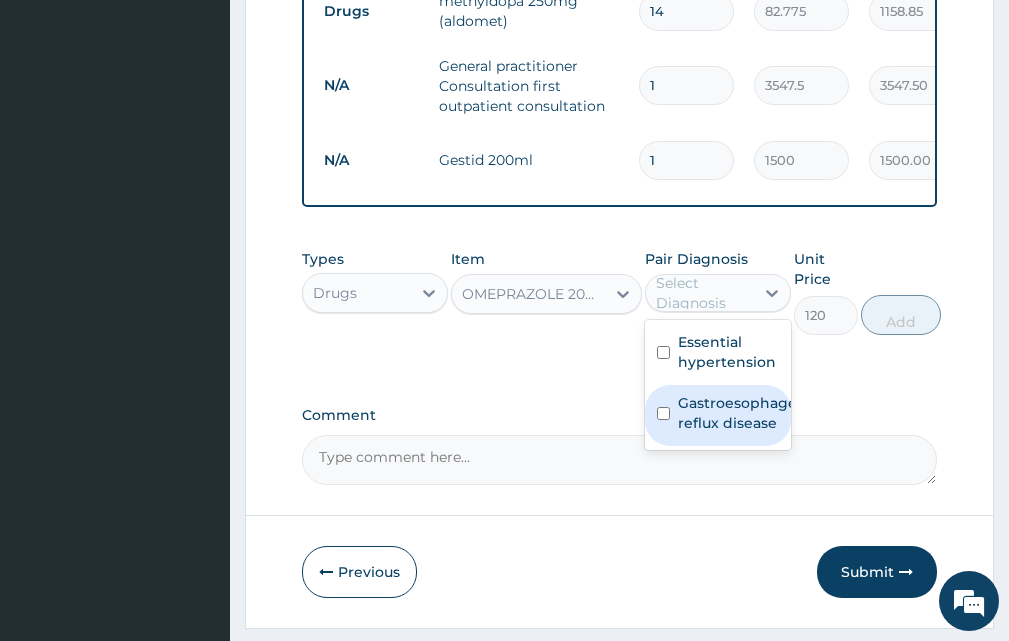click on "Gastroesophageal reflux disease" at bounding box center (739, 413) 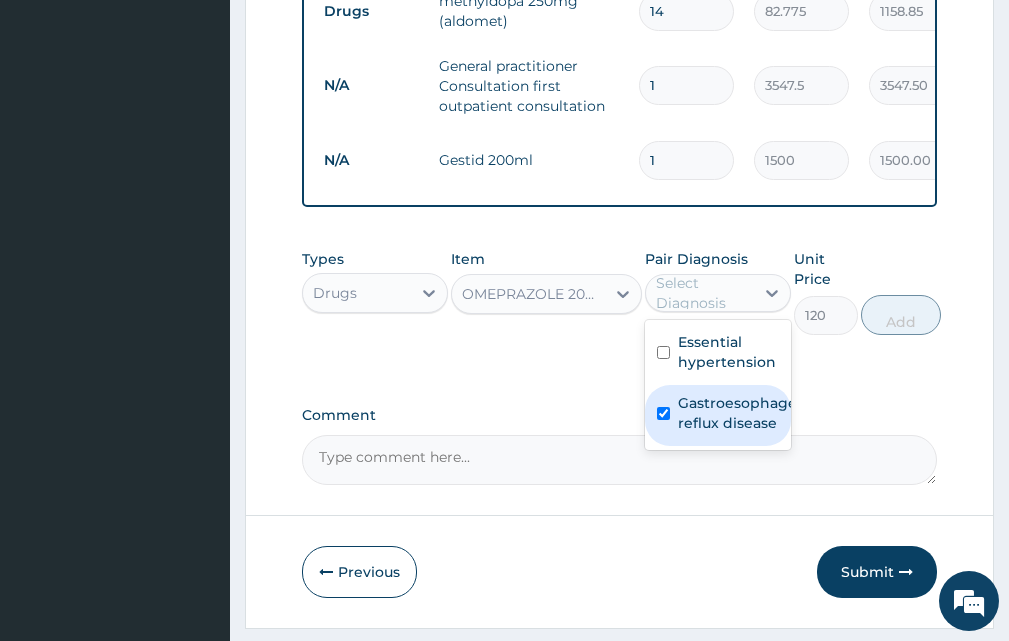 checkbox on "true" 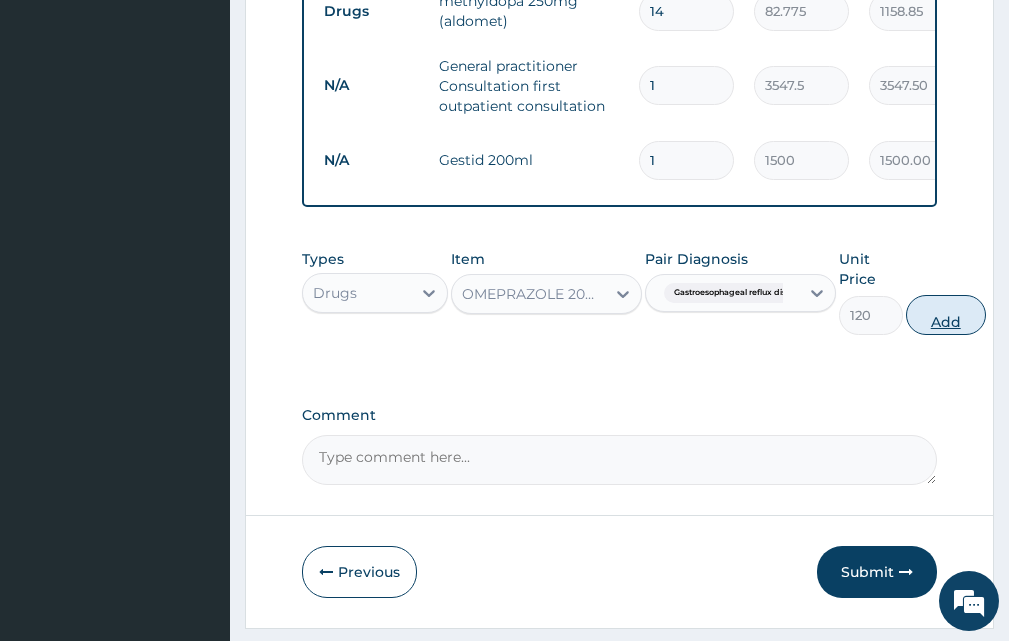 click on "Add" at bounding box center [946, 315] 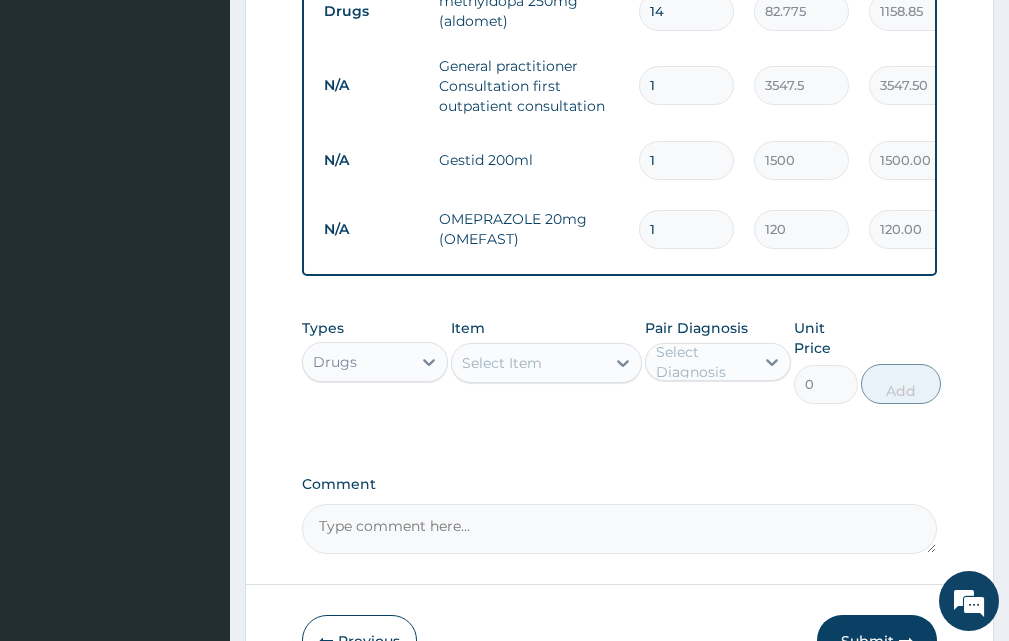 type on "10" 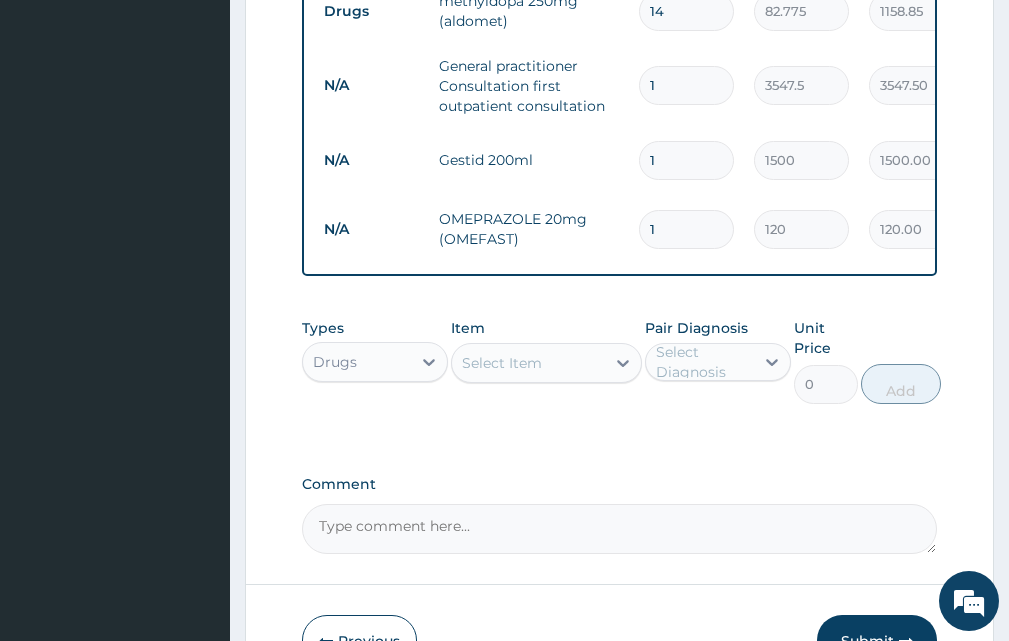 type on "1200.00" 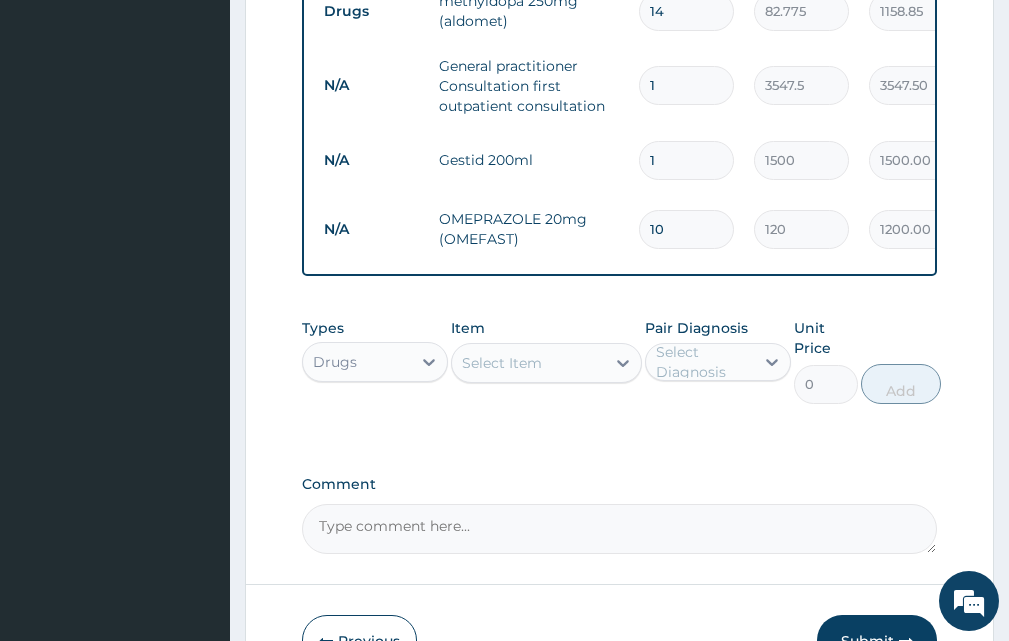scroll, scrollTop: 979, scrollLeft: 0, axis: vertical 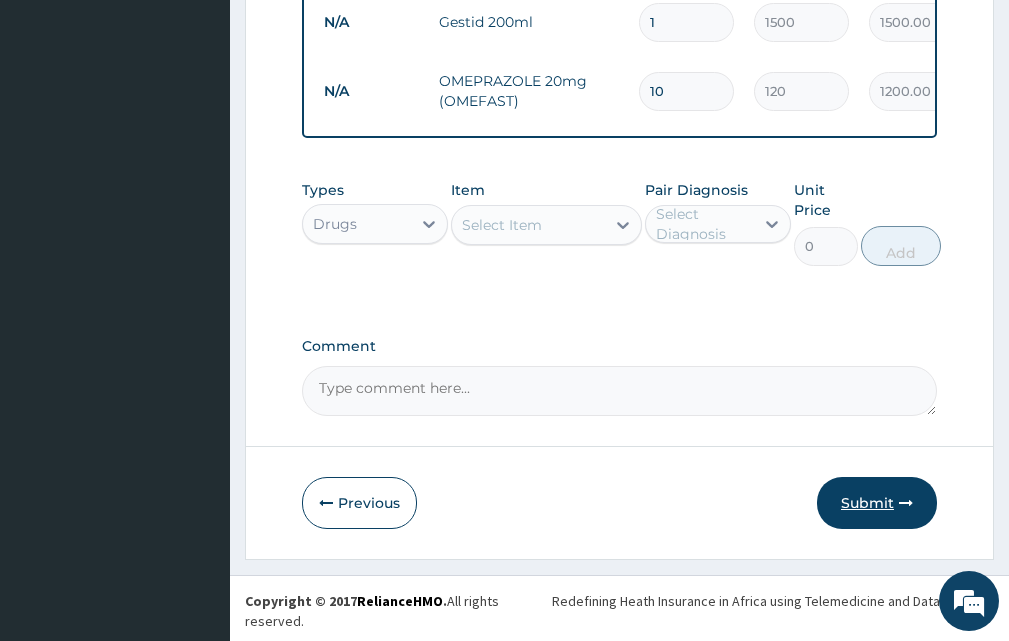 type on "10" 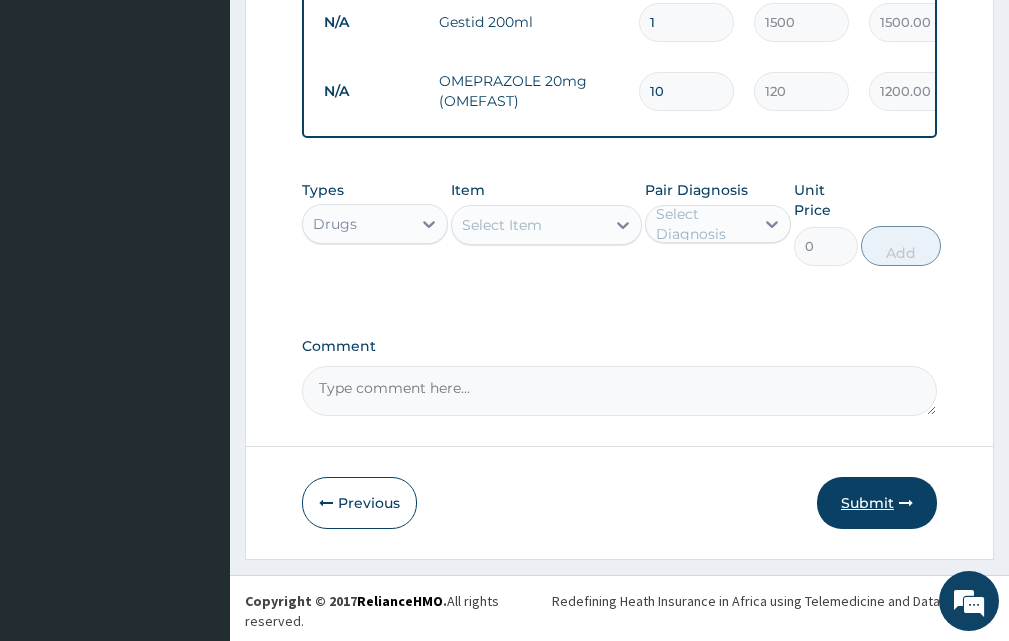 click on "Submit" at bounding box center (877, 503) 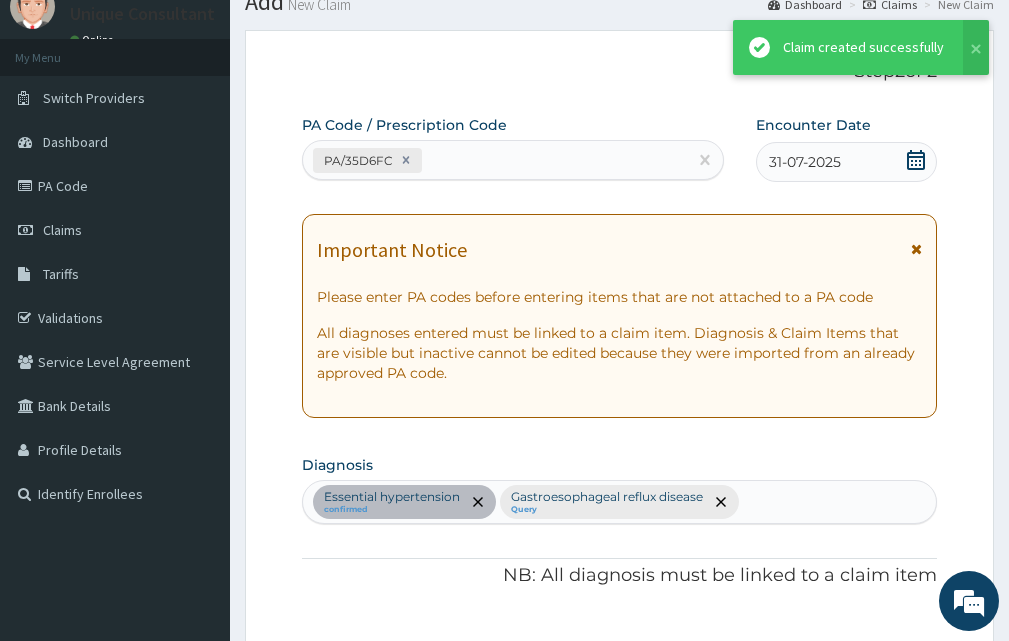 scroll, scrollTop: 979, scrollLeft: 0, axis: vertical 